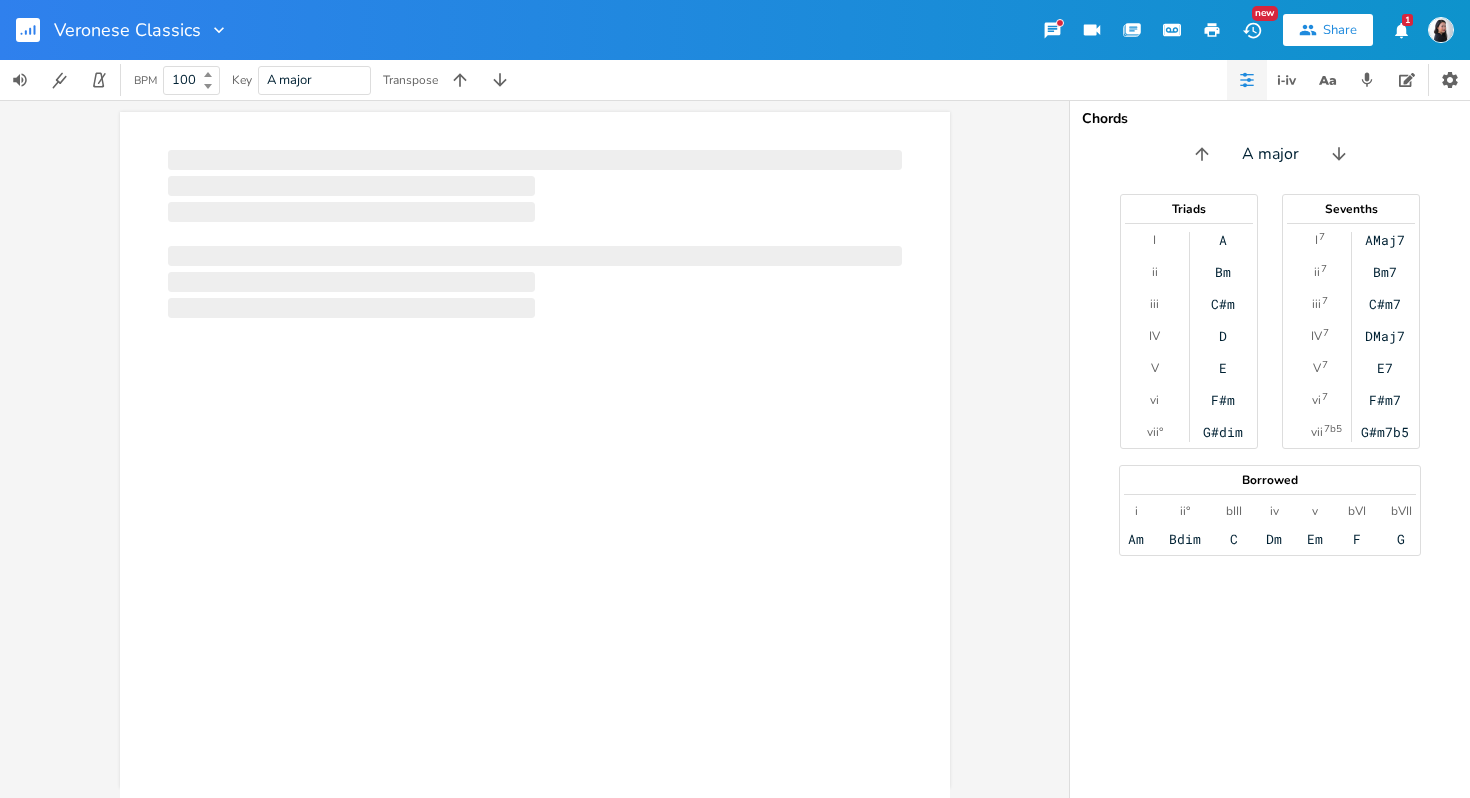 scroll, scrollTop: 0, scrollLeft: 0, axis: both 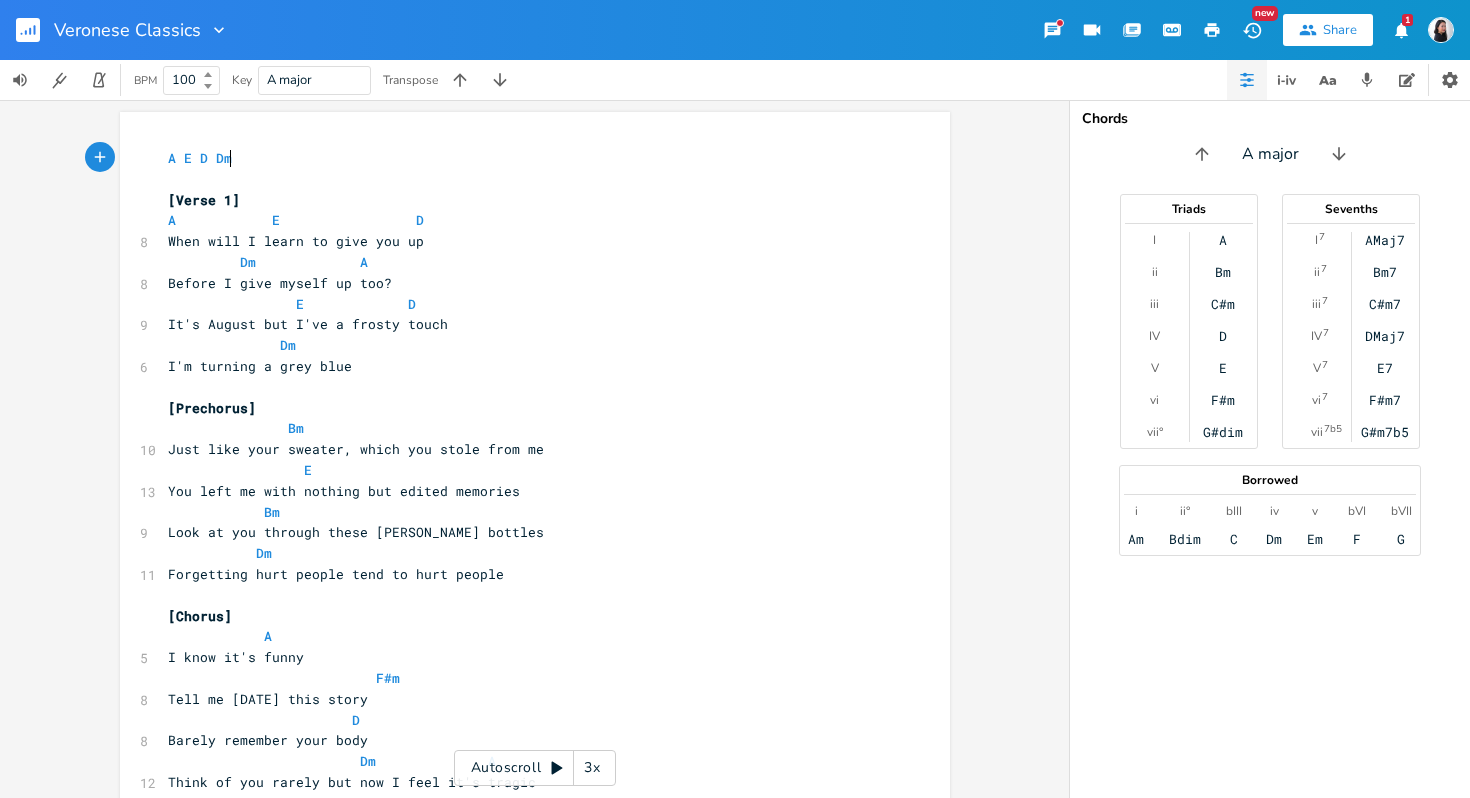 click on "Autoscroll 3x" at bounding box center (535, 768) 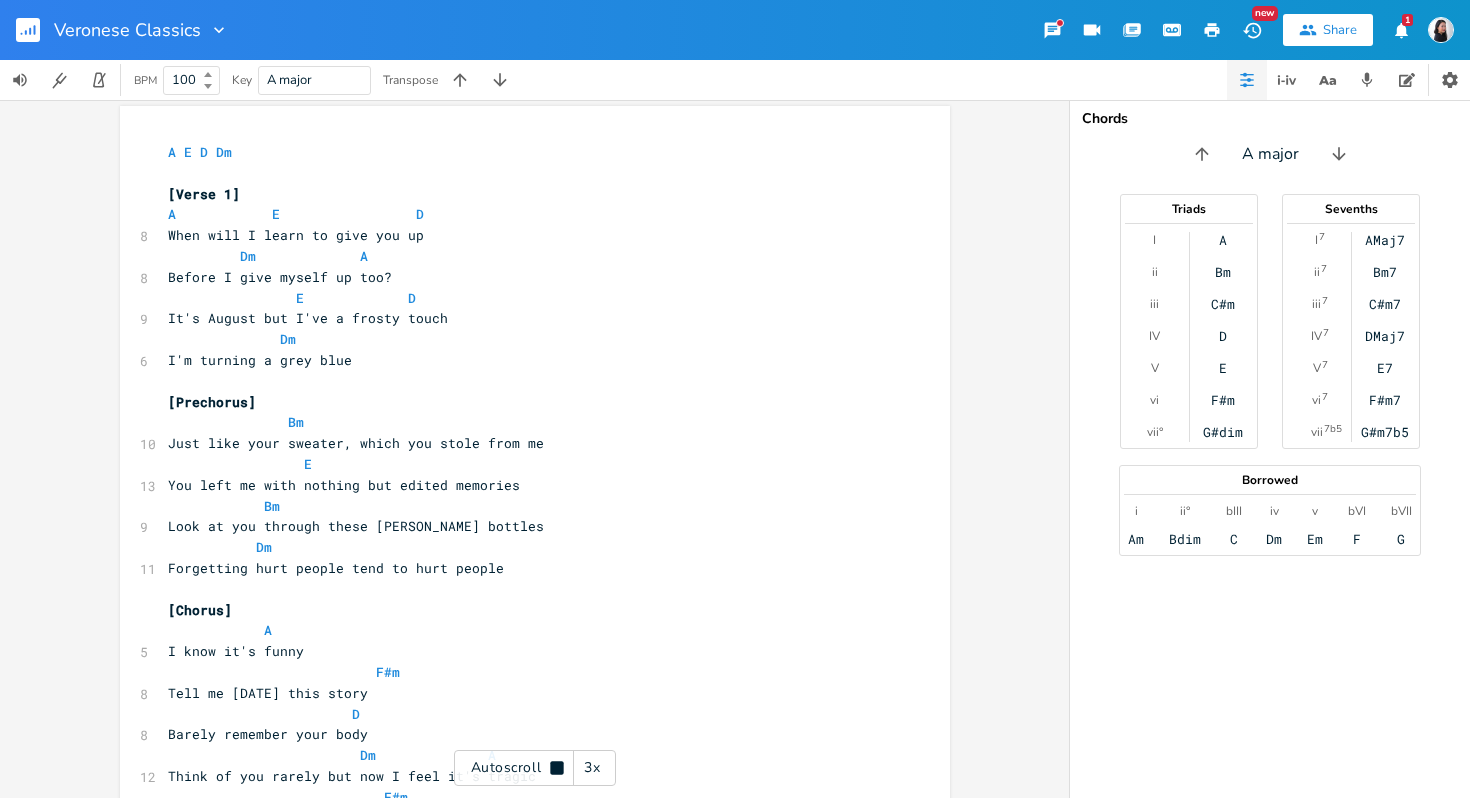 click on "3x" at bounding box center (592, 768) 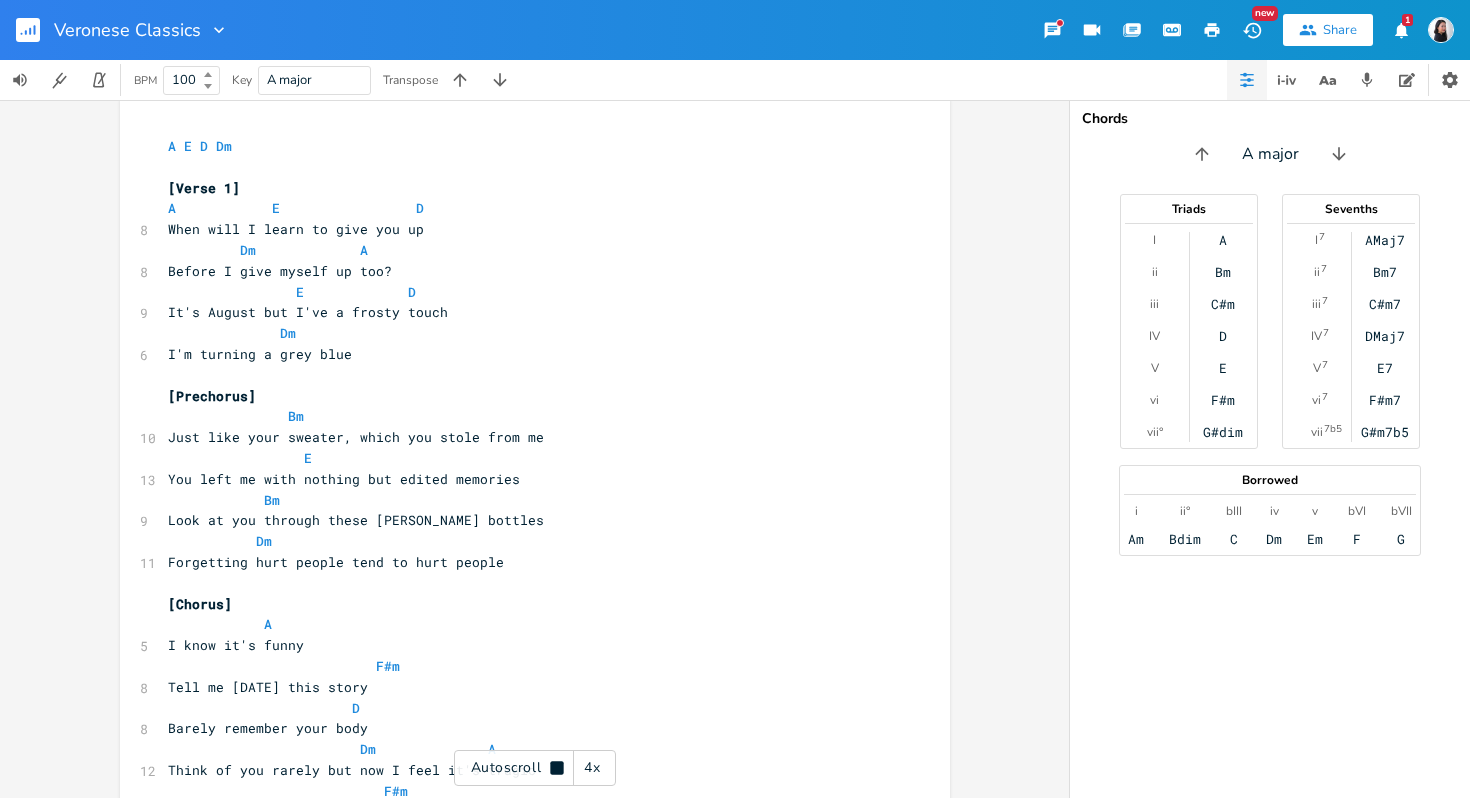 click on "4x" at bounding box center [592, 768] 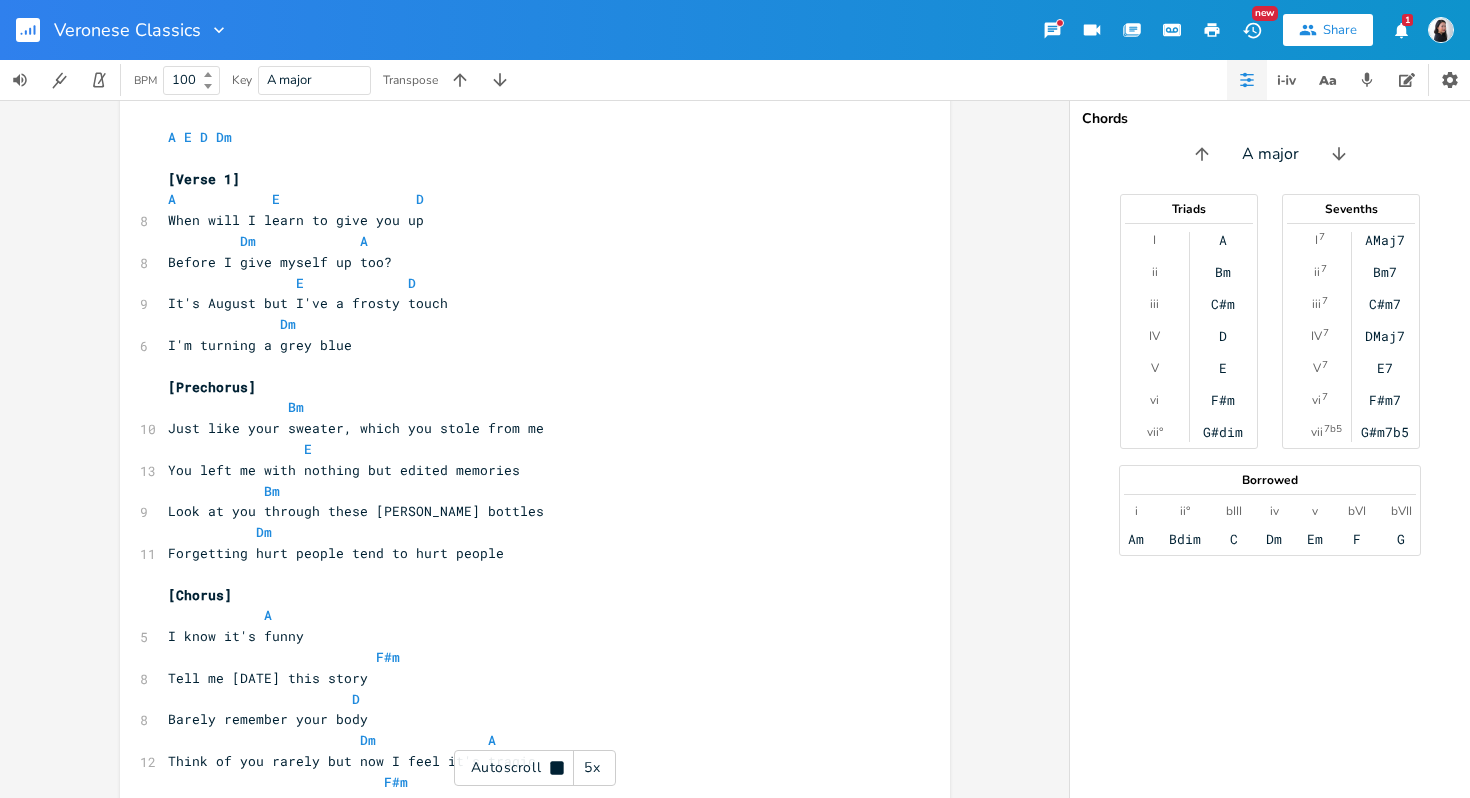 click on "5x" at bounding box center [592, 768] 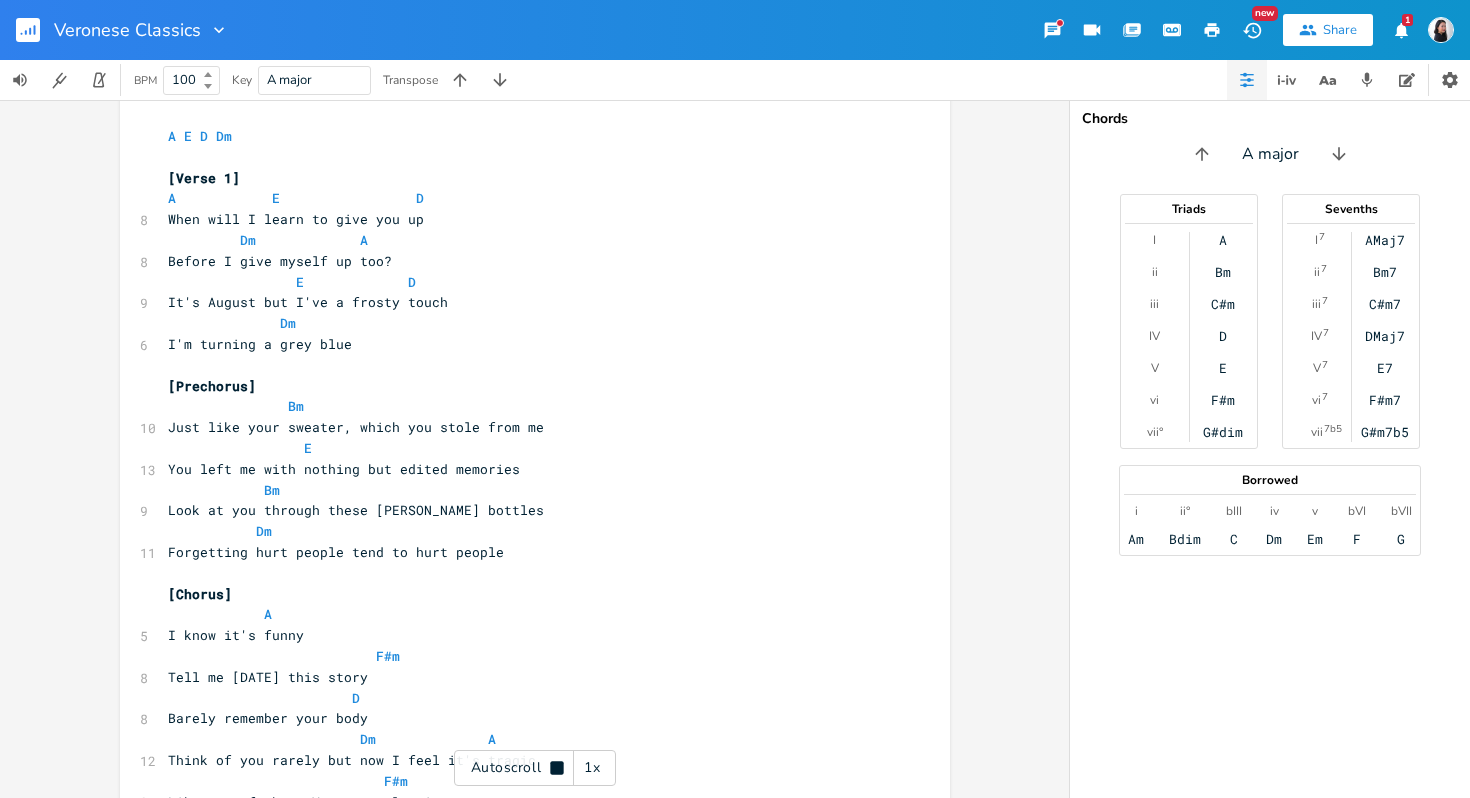 click on "1x" at bounding box center (592, 768) 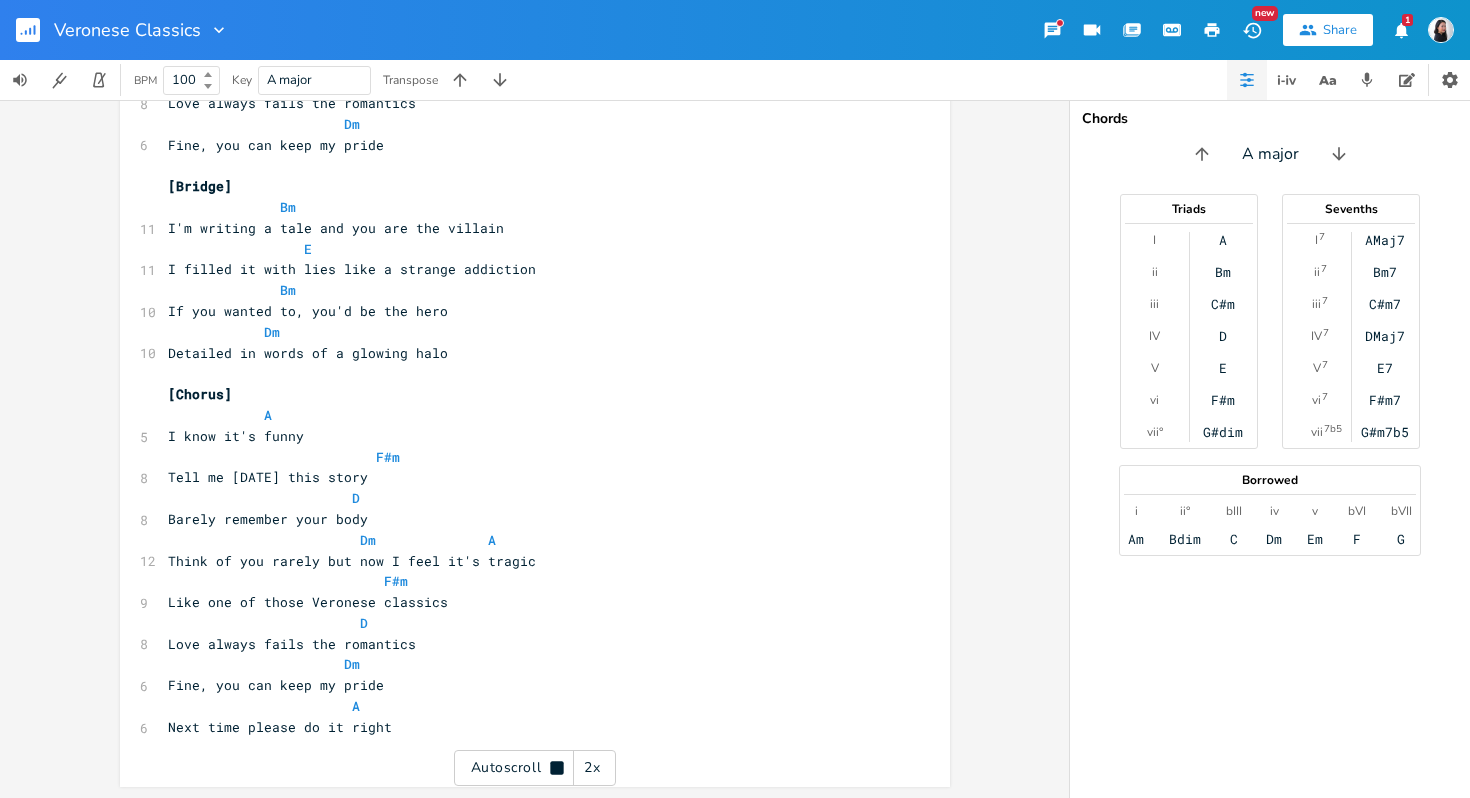 scroll, scrollTop: 1595, scrollLeft: 0, axis: vertical 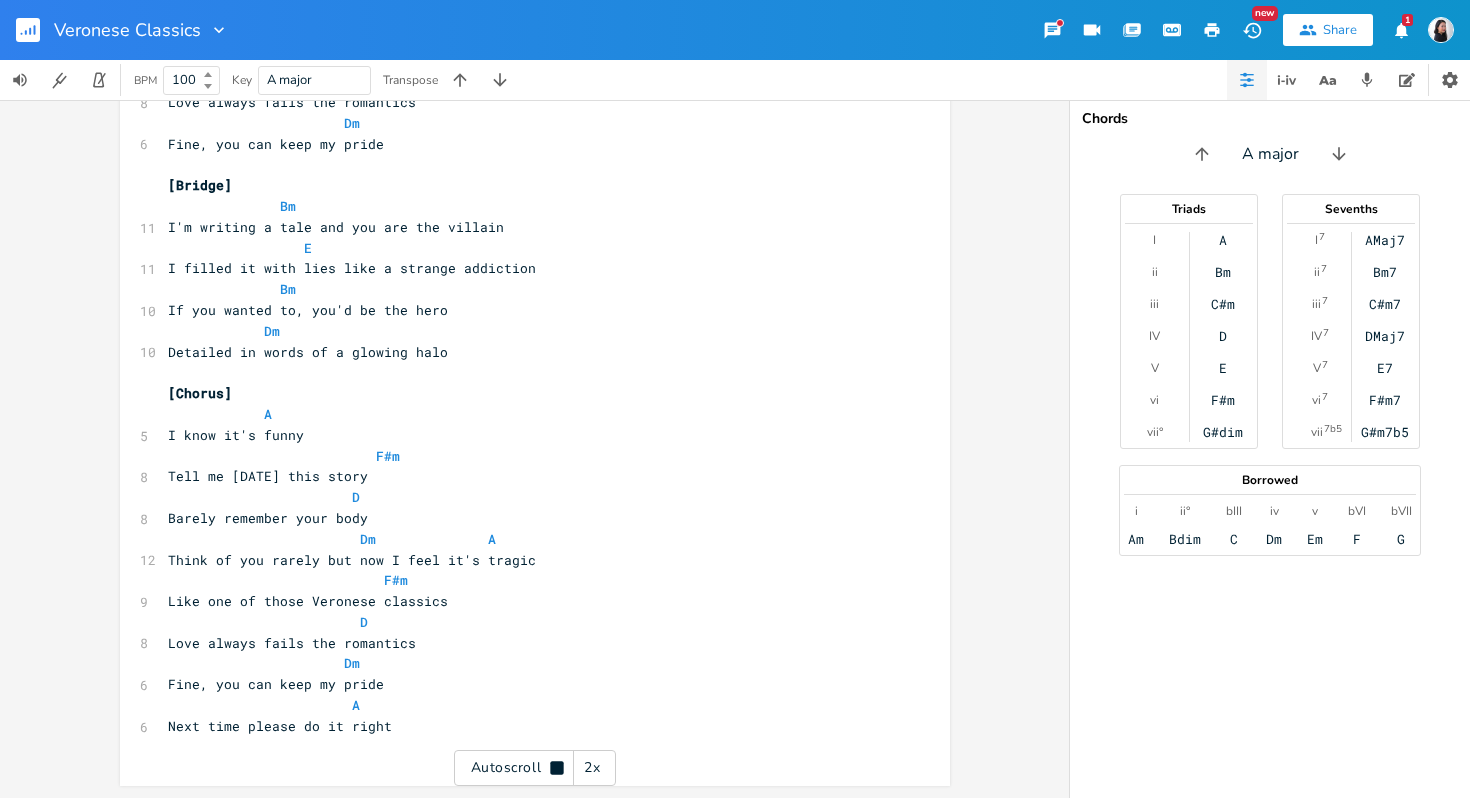 click 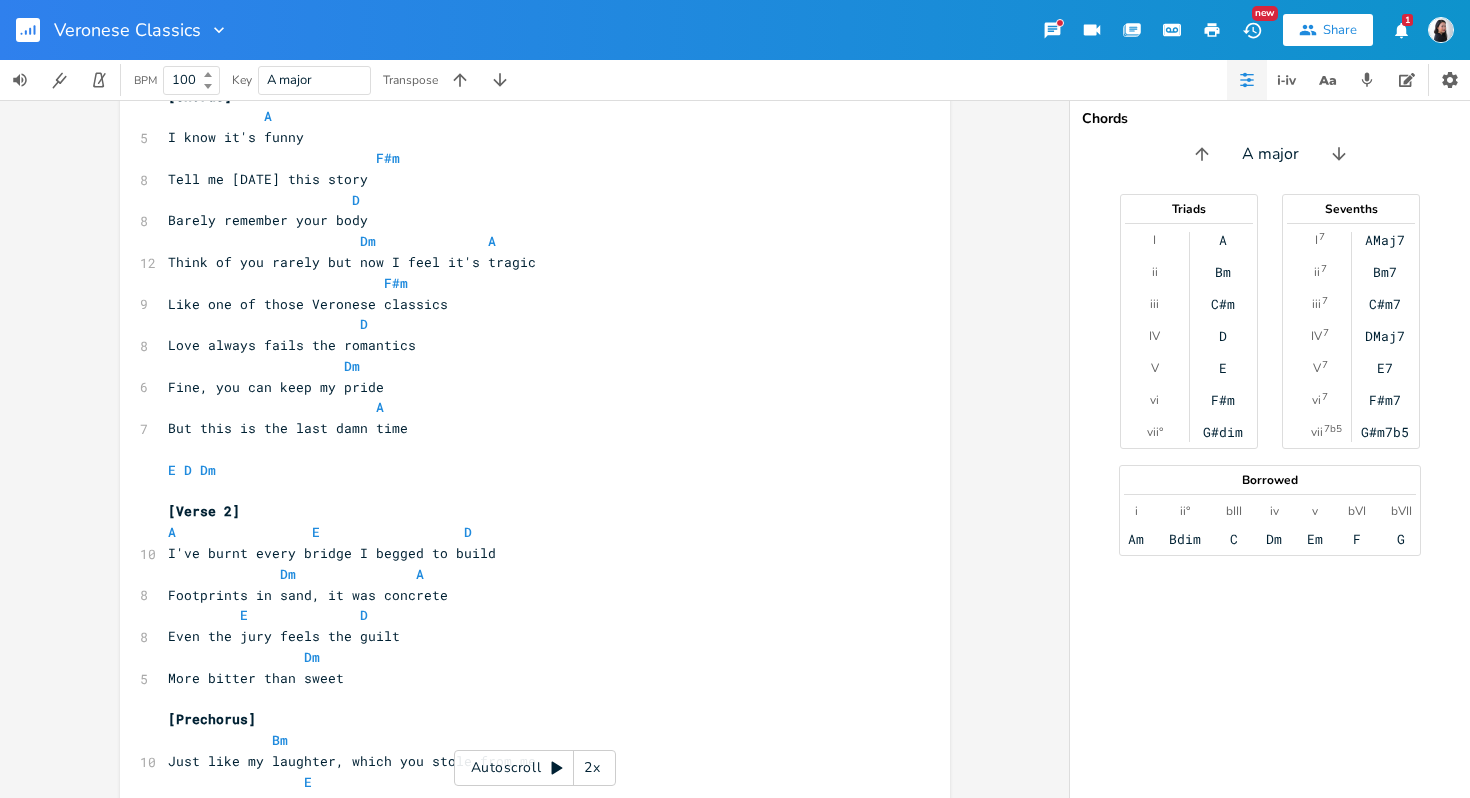 scroll, scrollTop: 524, scrollLeft: 0, axis: vertical 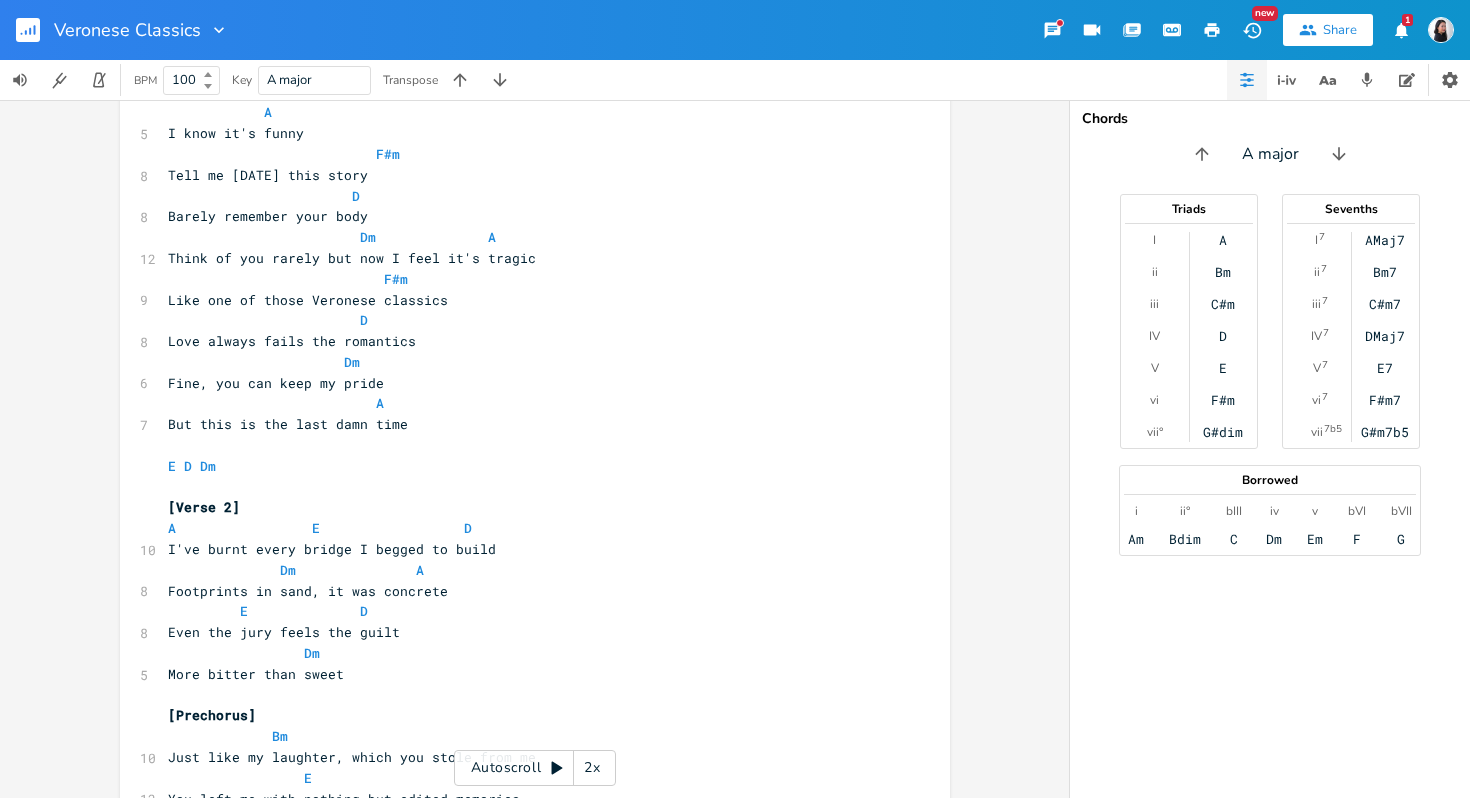 click 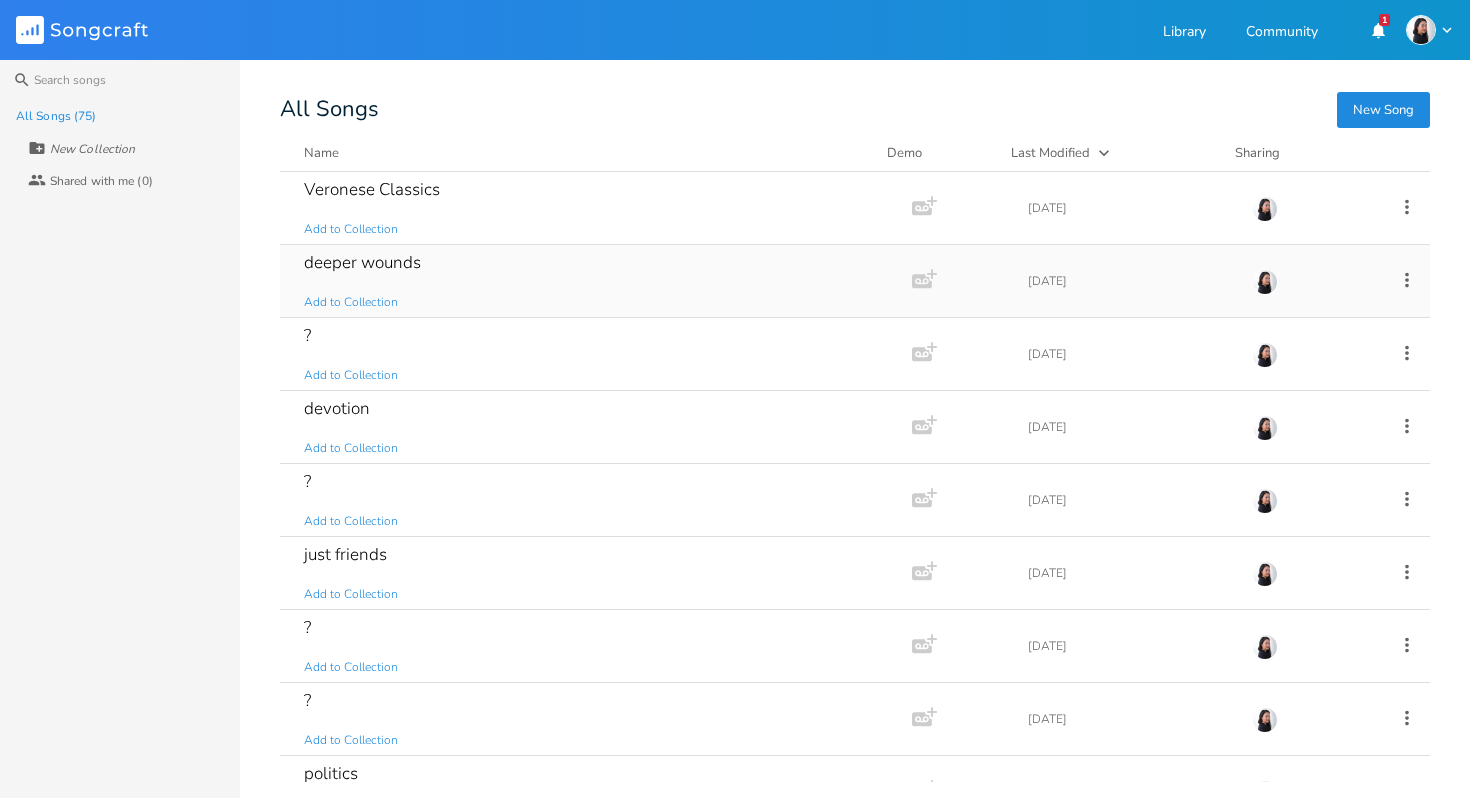 click on "deeper wounds Add to Collection" at bounding box center (592, 281) 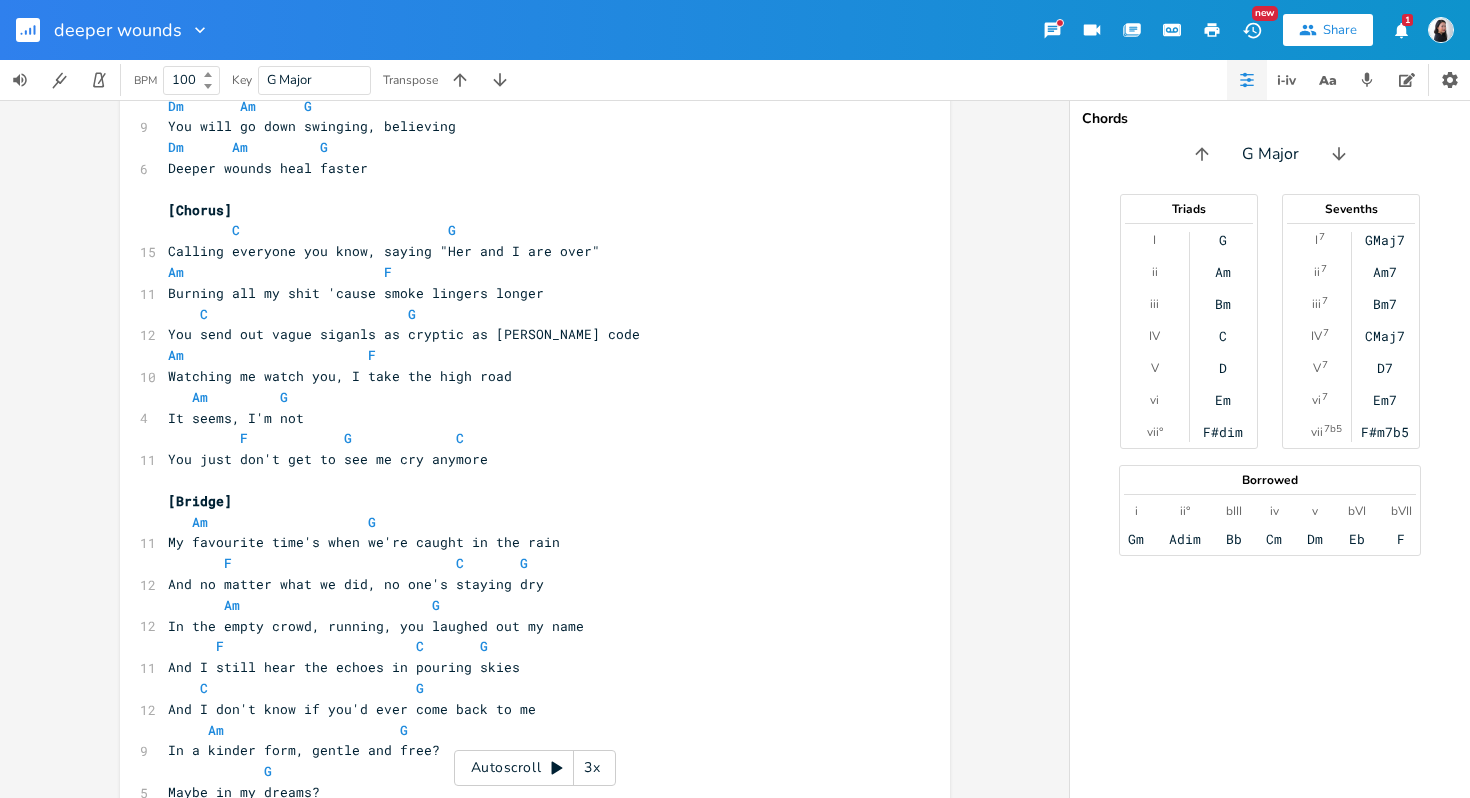 scroll, scrollTop: 1040, scrollLeft: 0, axis: vertical 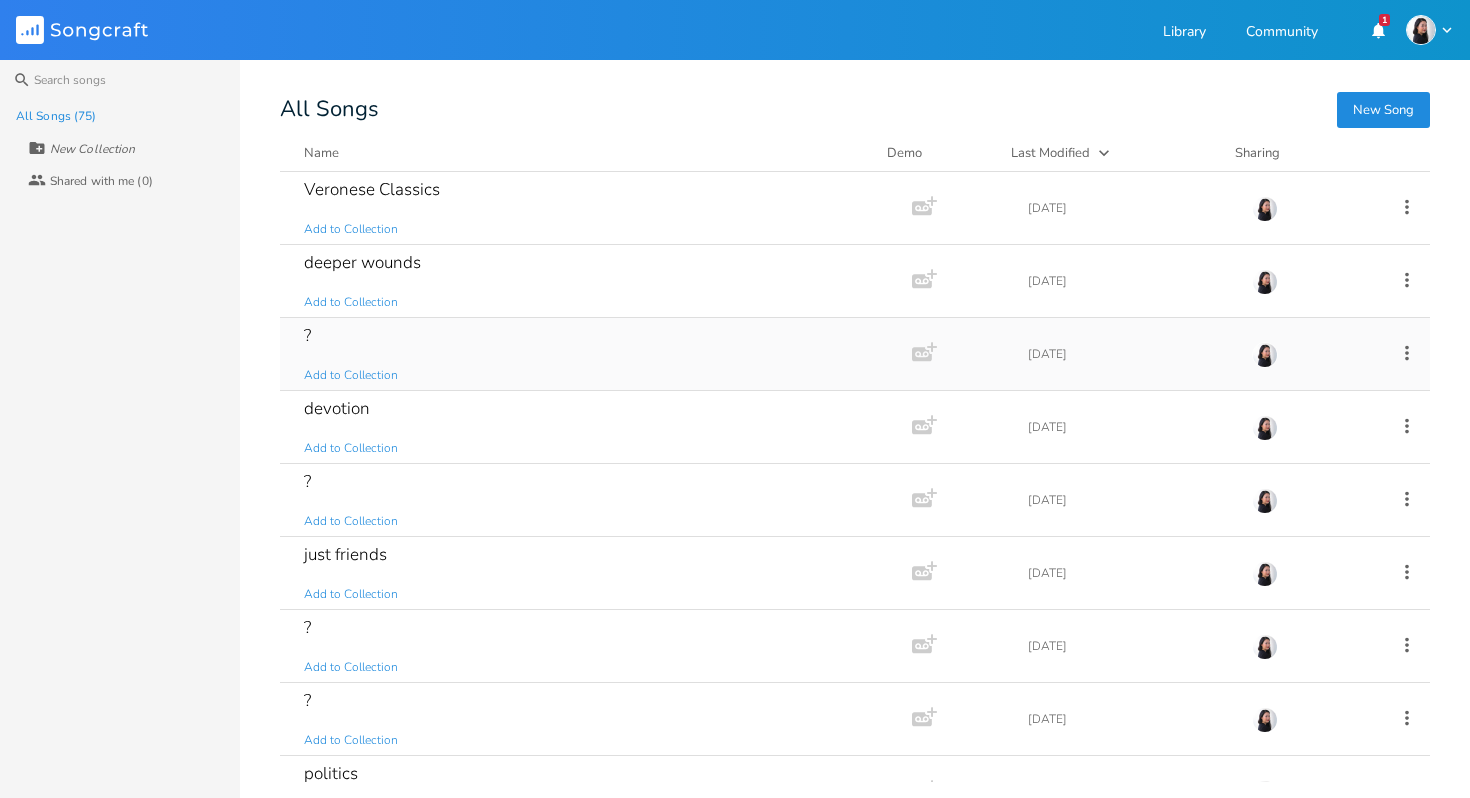 click on "? Add to Collection" at bounding box center [592, 354] 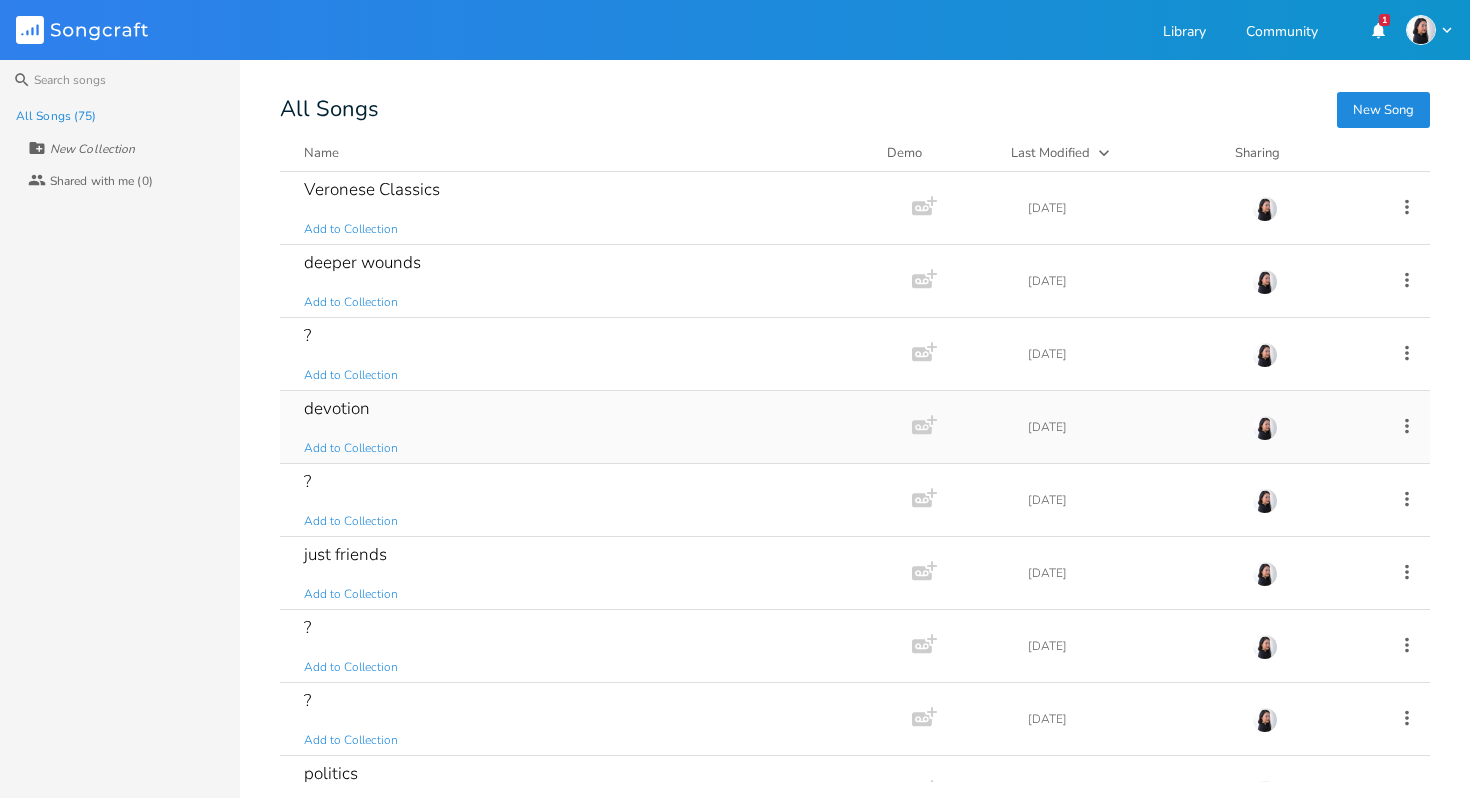 click on "devotion Add to Collection" at bounding box center (592, 427) 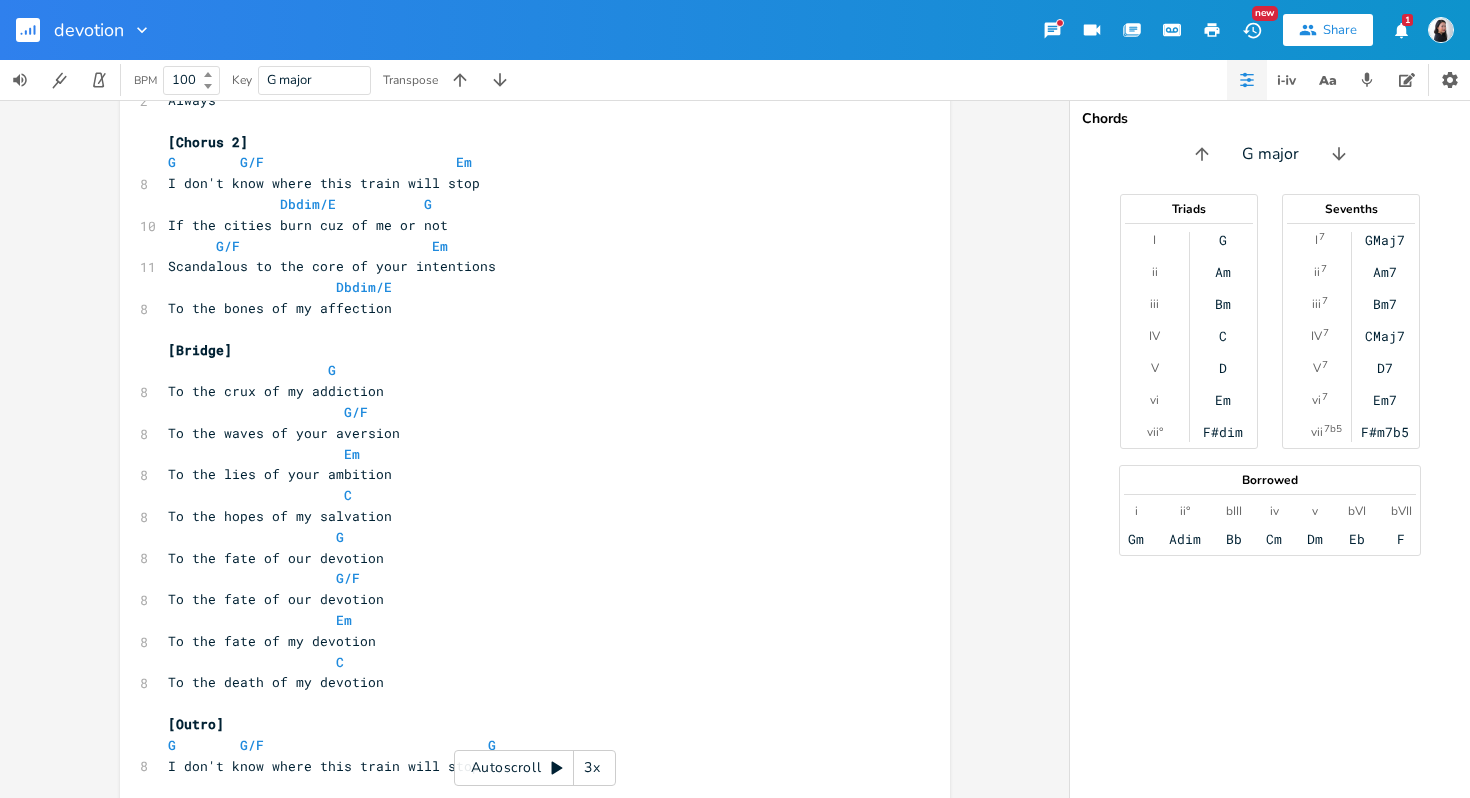 scroll, scrollTop: 992, scrollLeft: 0, axis: vertical 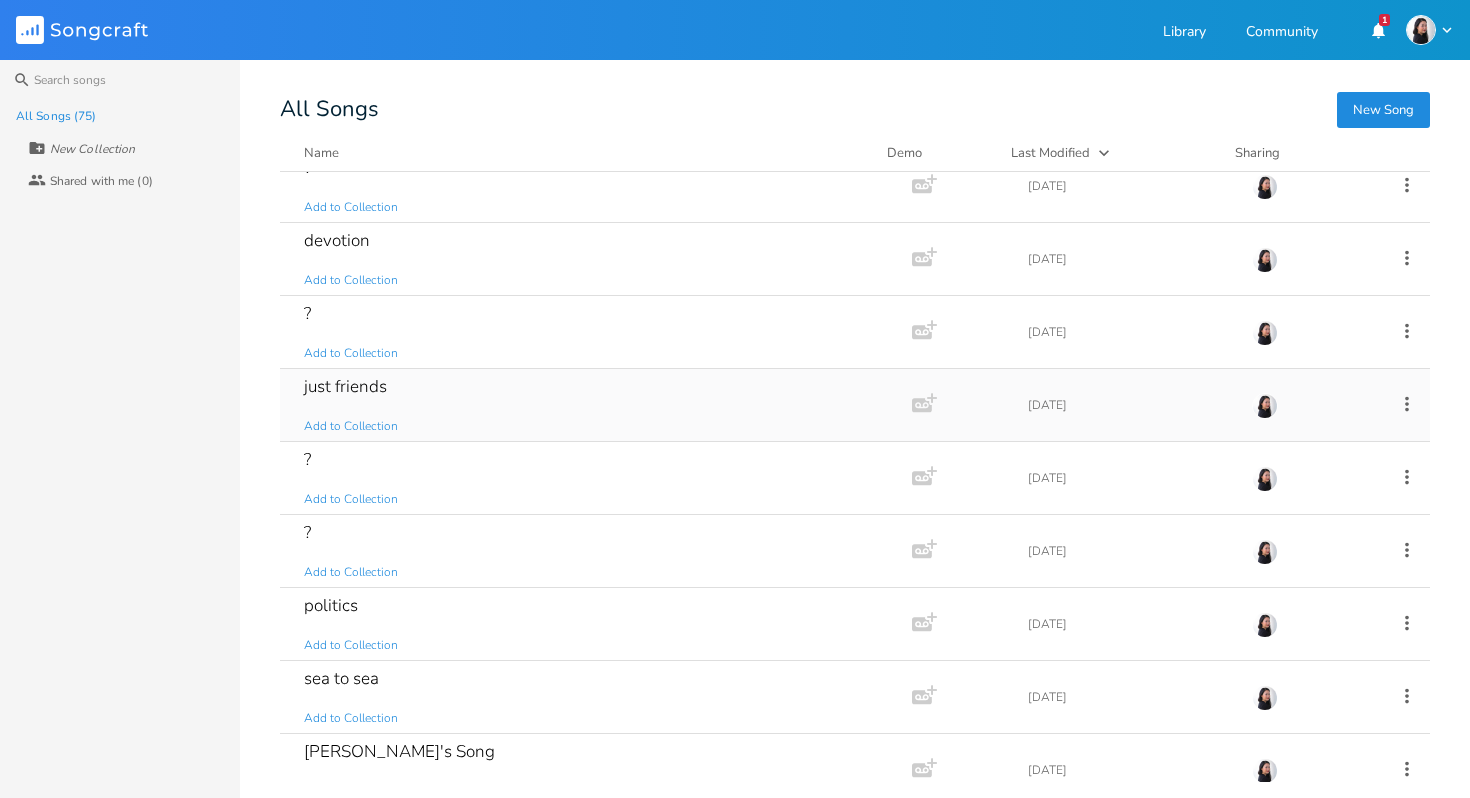 click on "just friends Add to Collection" at bounding box center [592, 405] 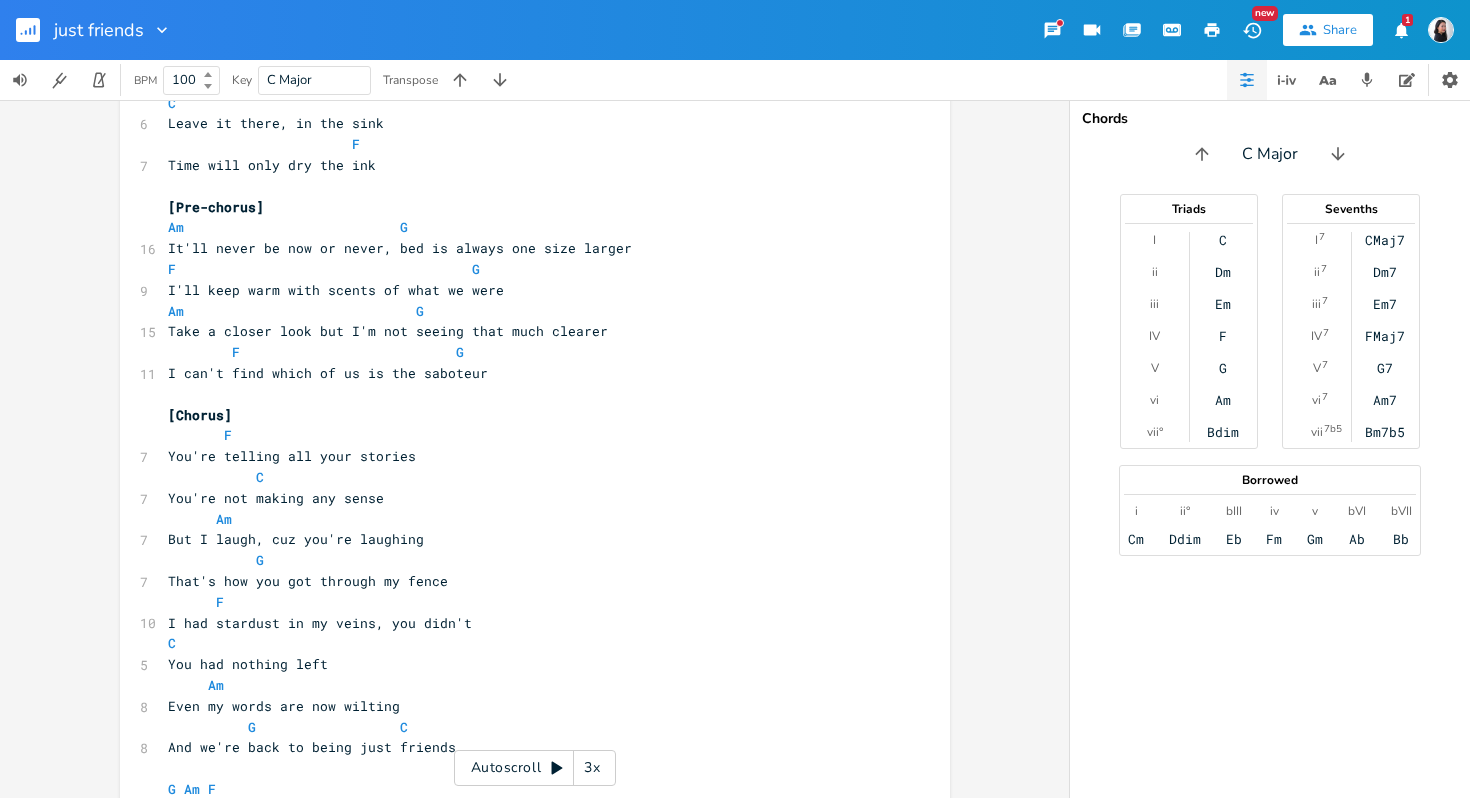 scroll, scrollTop: 905, scrollLeft: 0, axis: vertical 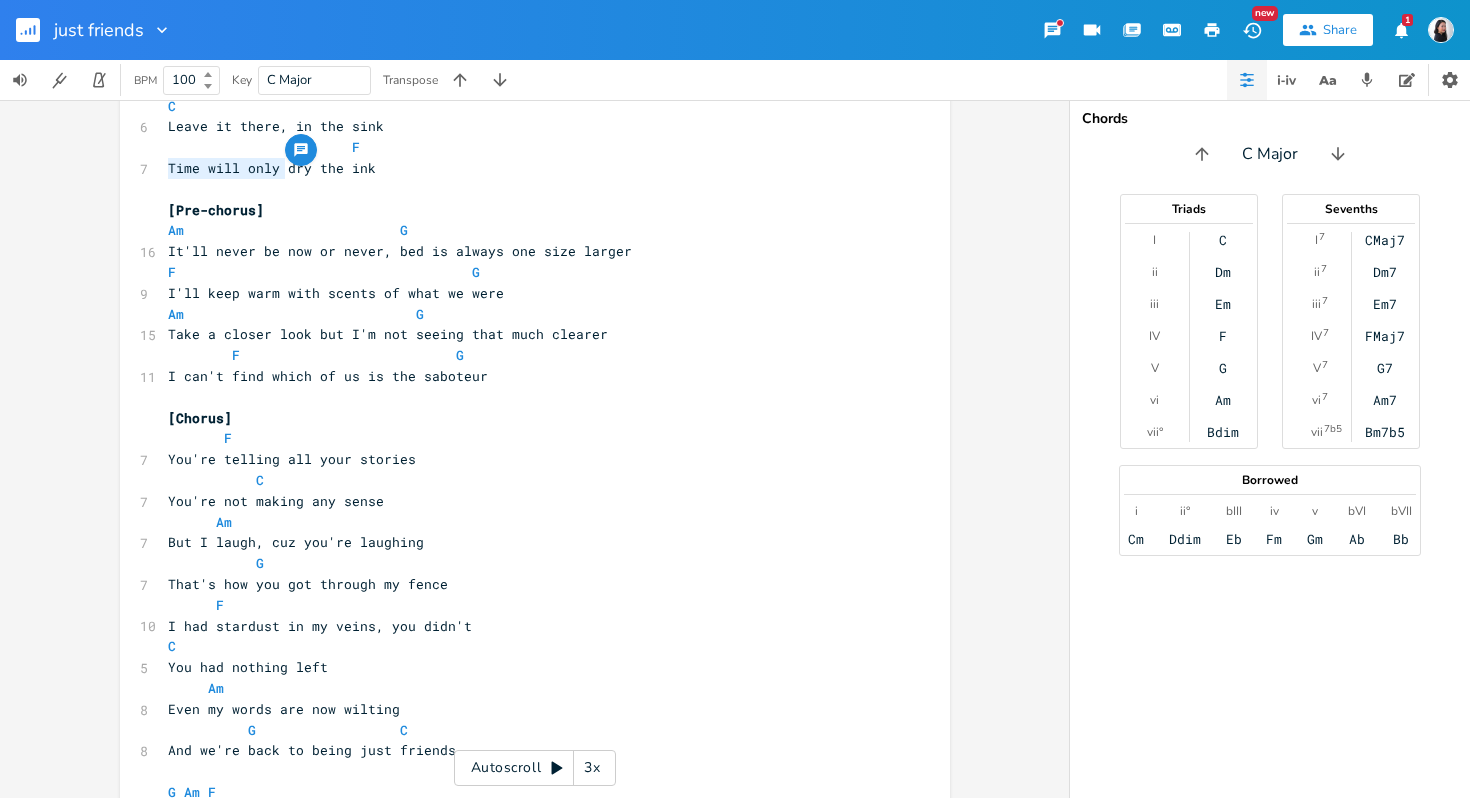 drag, startPoint x: 276, startPoint y: 171, endPoint x: 133, endPoint y: 171, distance: 143 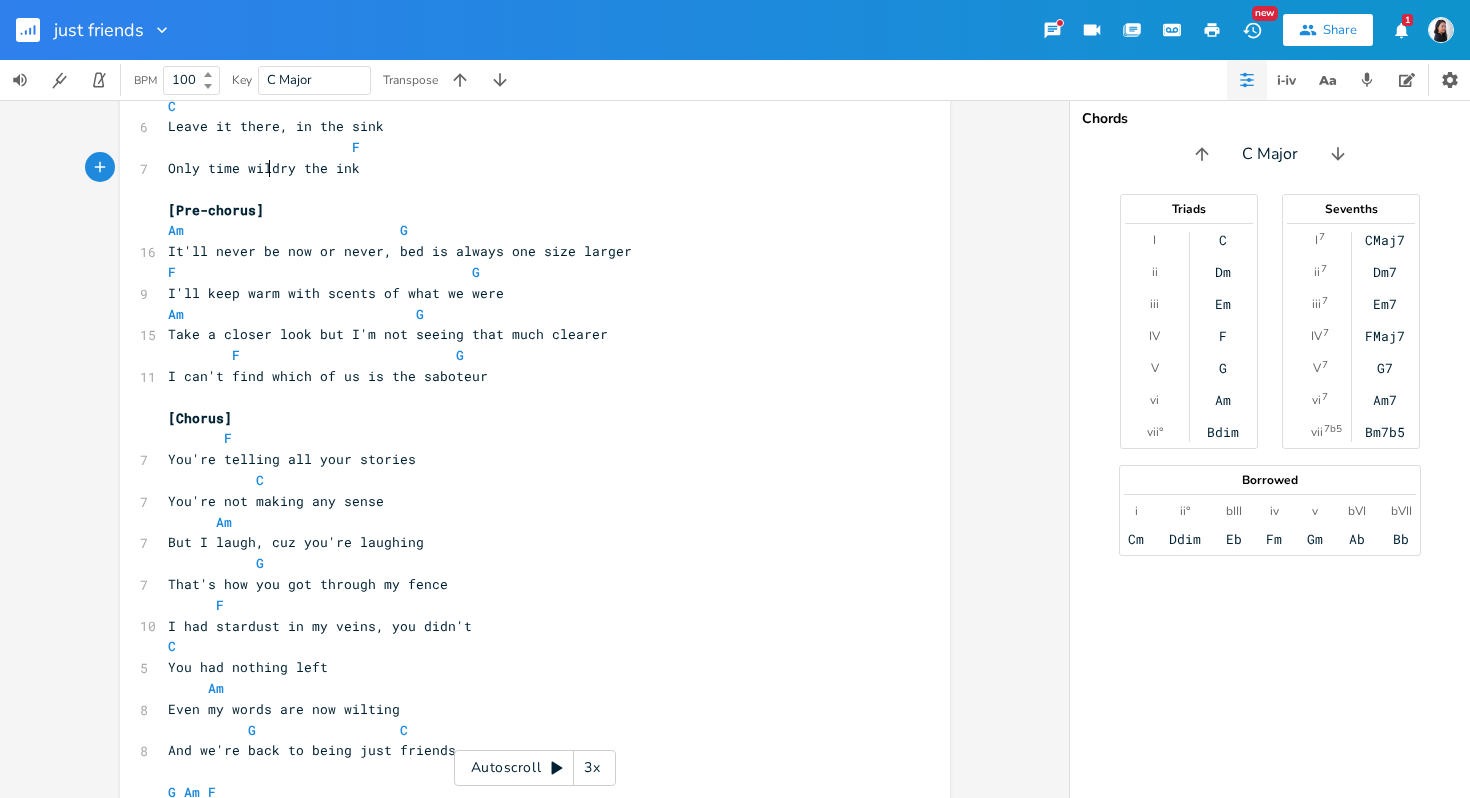 type on "Only time will" 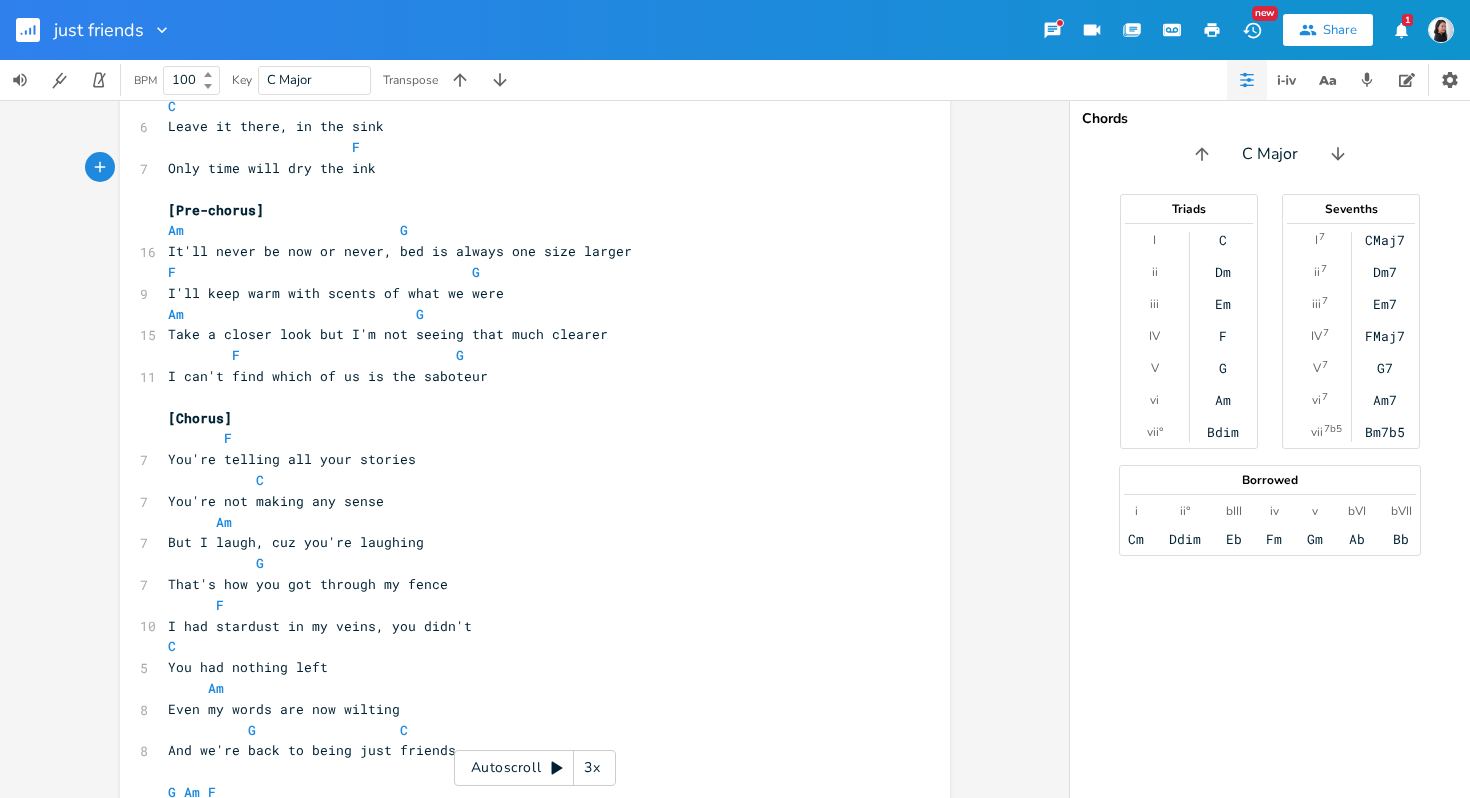 click on "[Pre-chorus]" at bounding box center [525, 210] 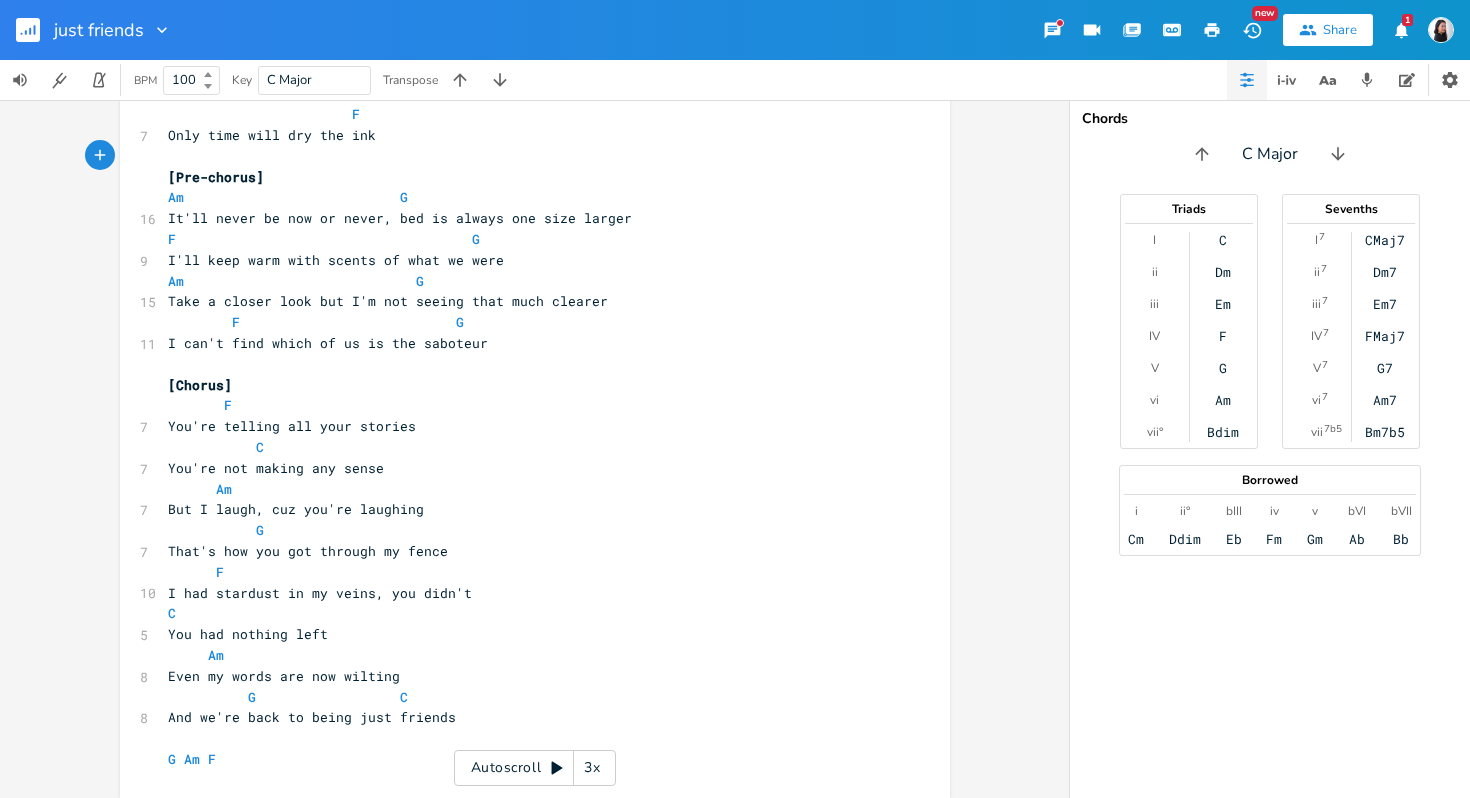 scroll, scrollTop: 943, scrollLeft: 0, axis: vertical 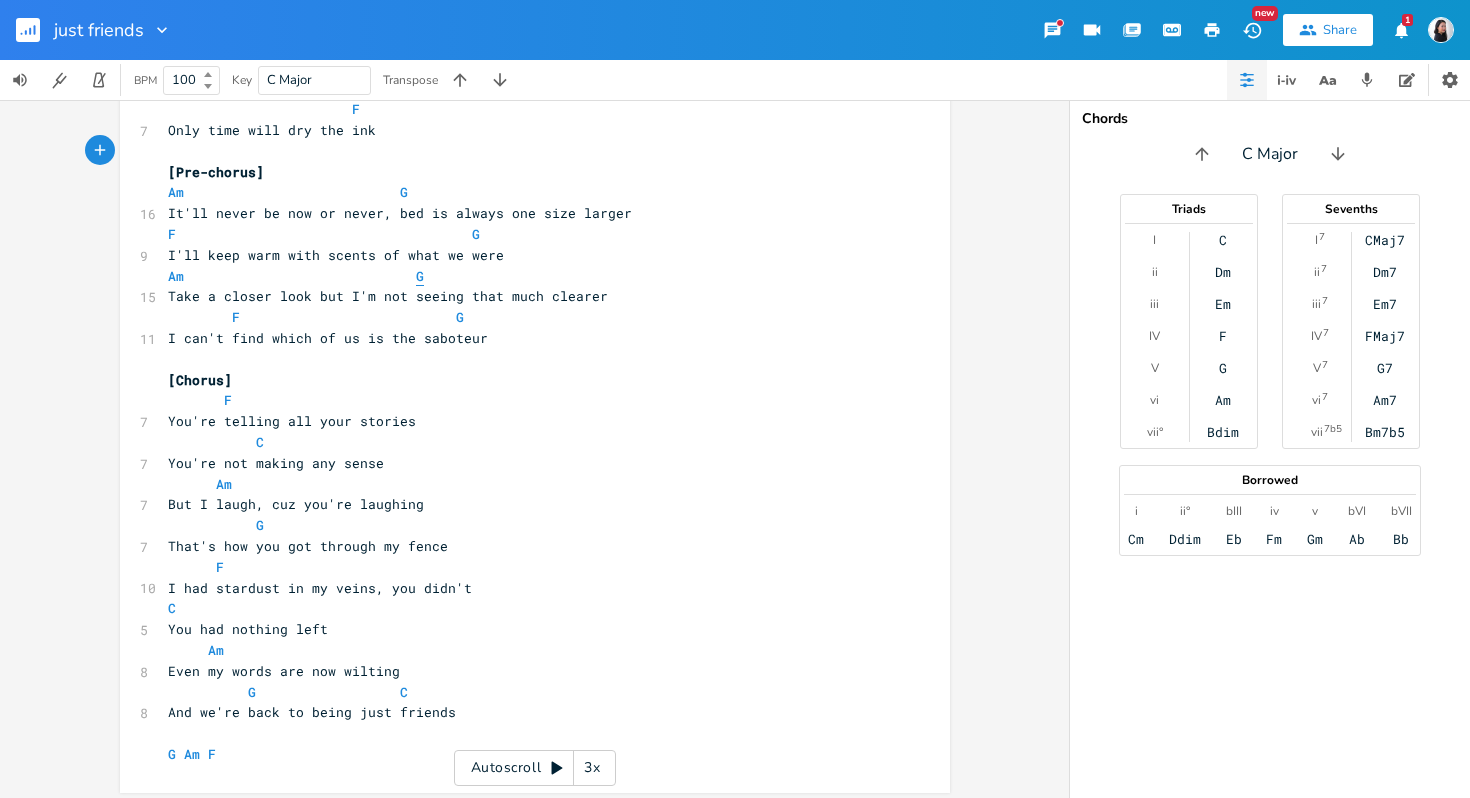 click on "G" at bounding box center (420, 276) 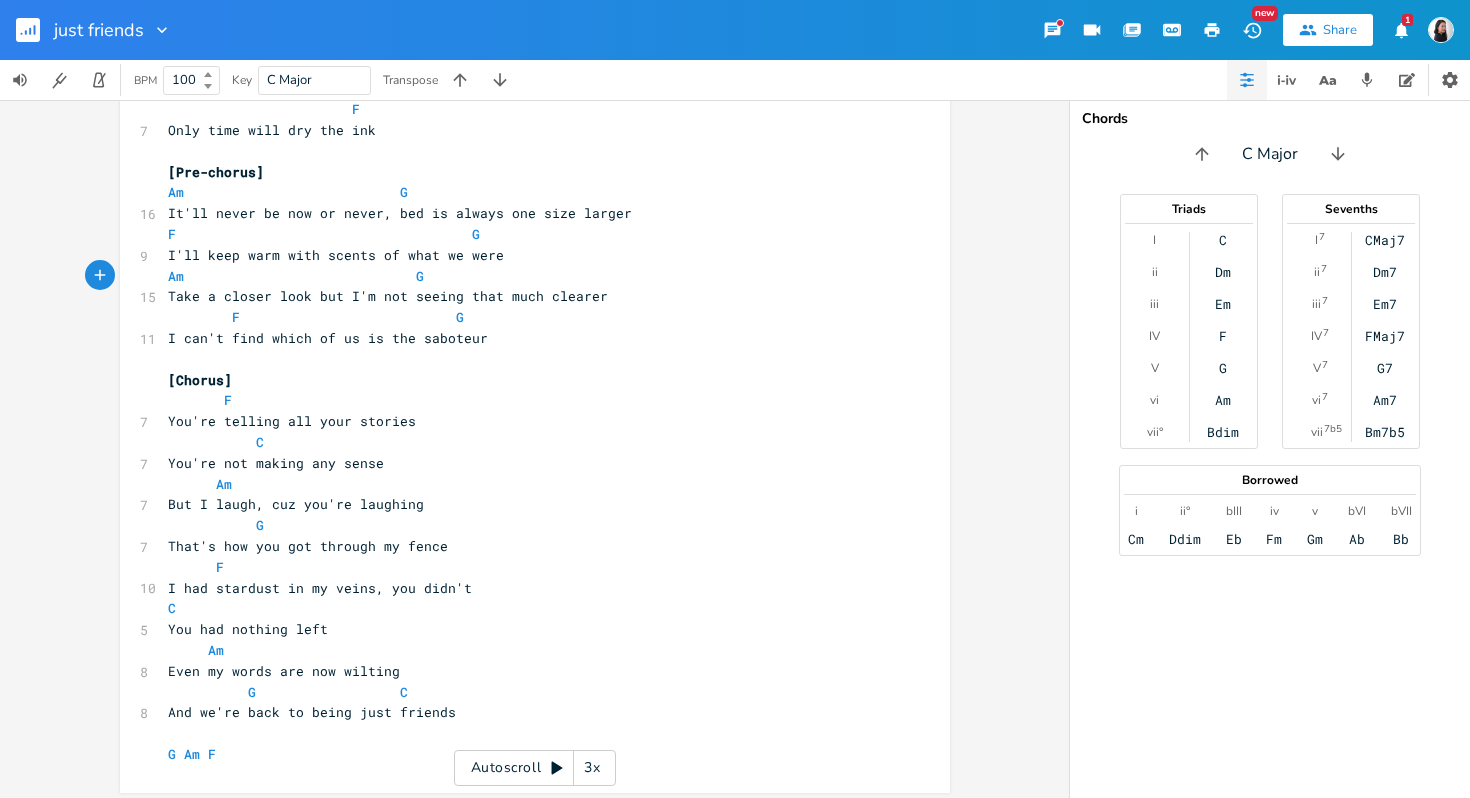 click on "You're telling all your stories" at bounding box center (525, 421) 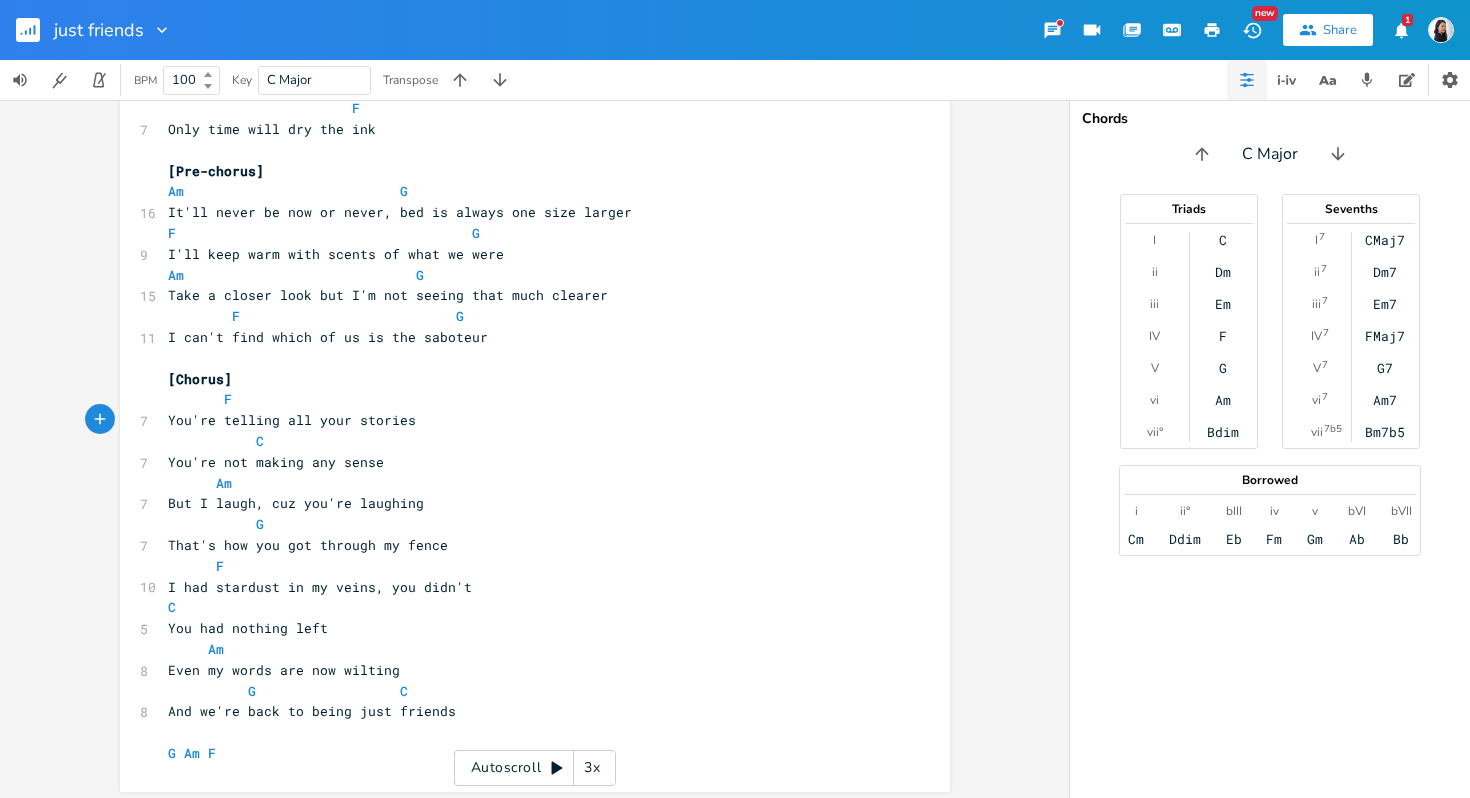 scroll, scrollTop: 950, scrollLeft: 0, axis: vertical 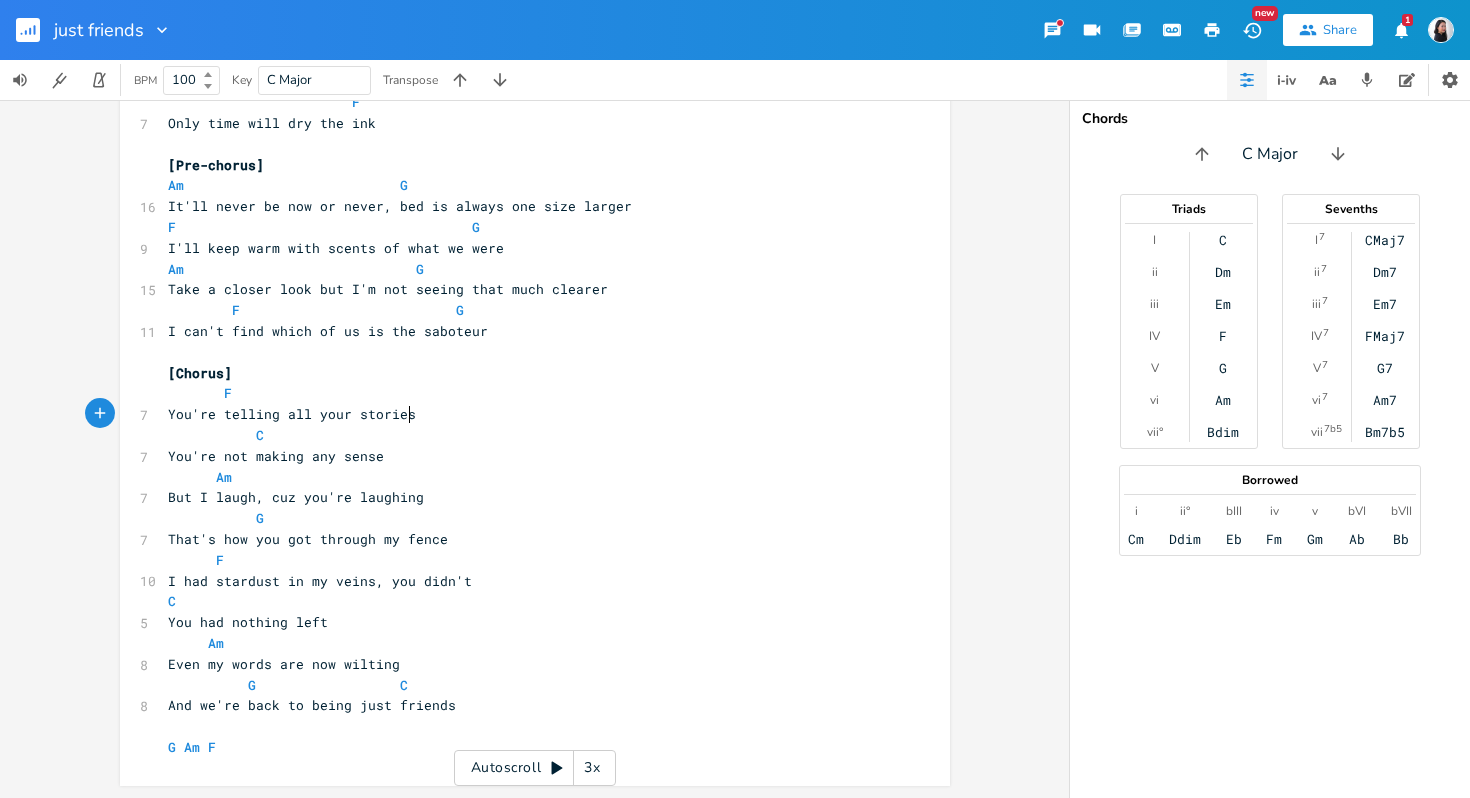 type 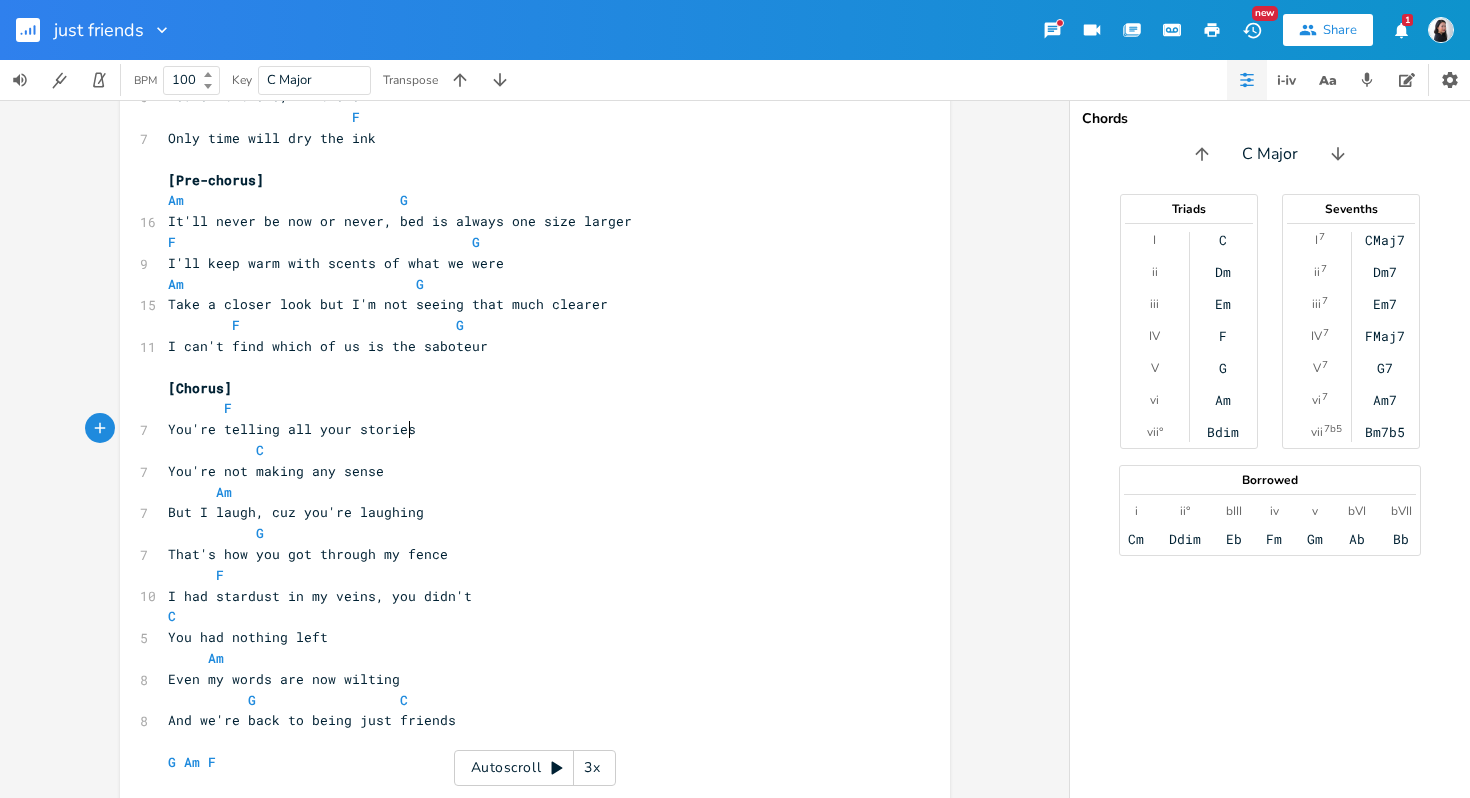 scroll, scrollTop: 950, scrollLeft: 0, axis: vertical 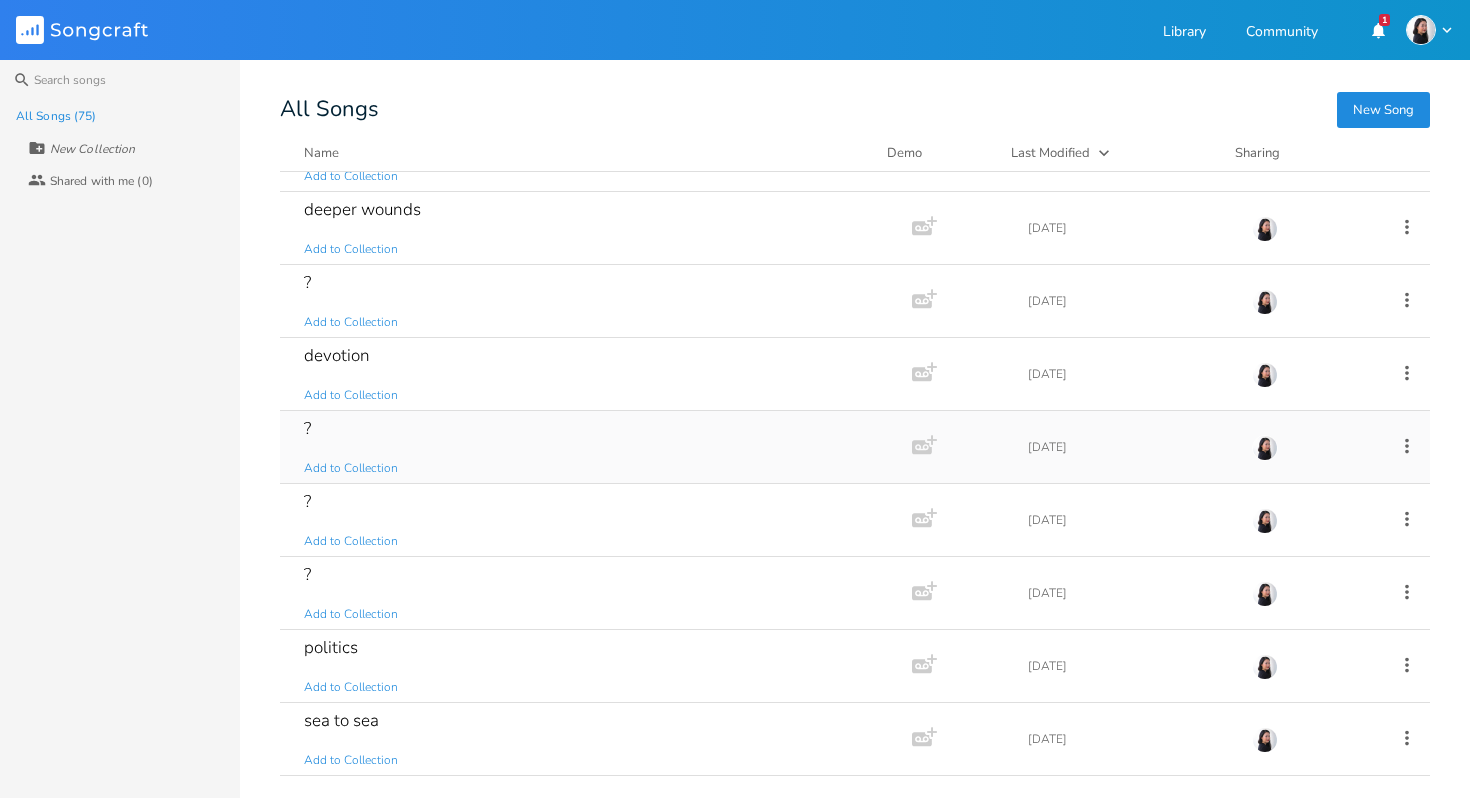 click on "? Add to Collection" at bounding box center (592, 447) 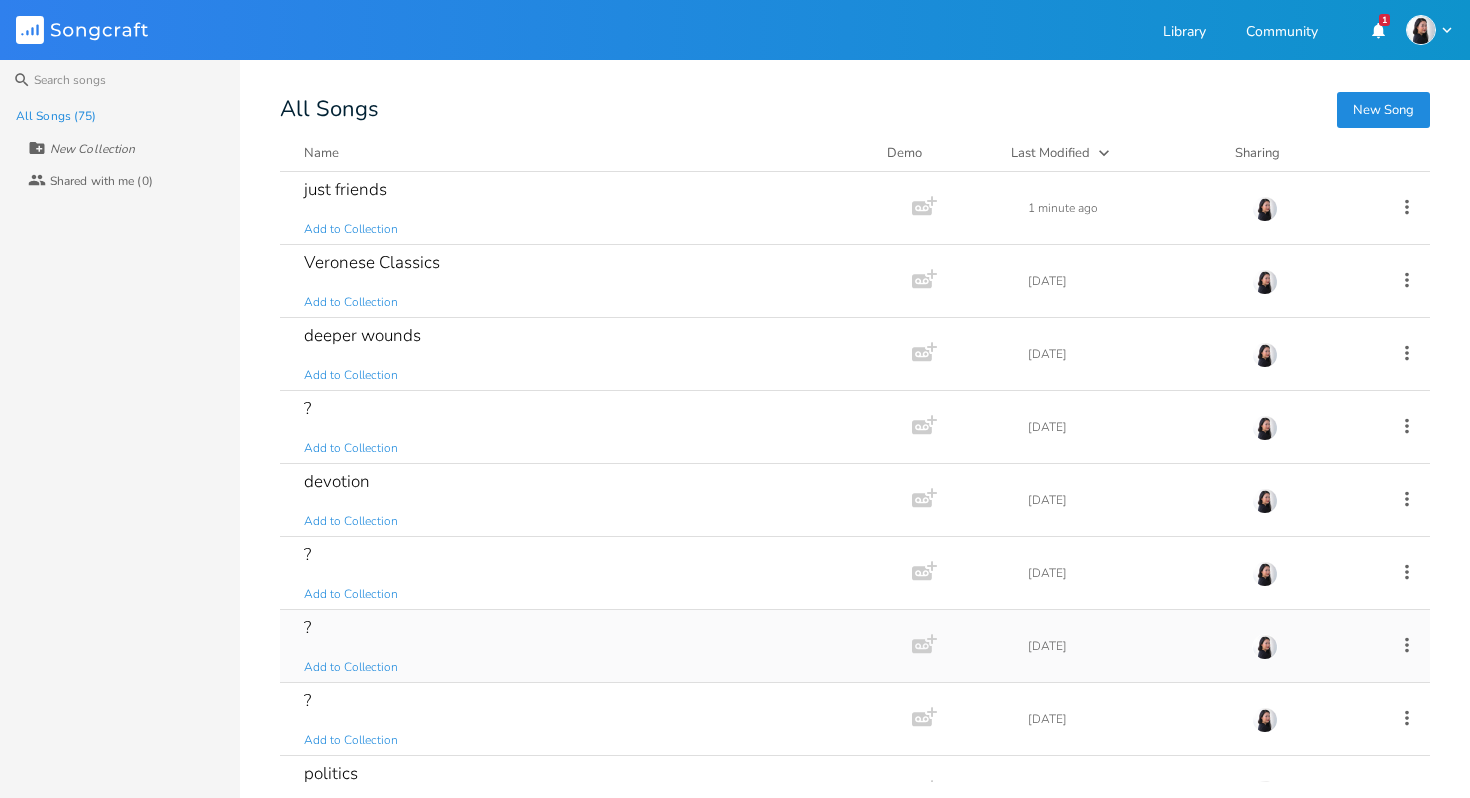 click on "? Add to Collection" at bounding box center (592, 646) 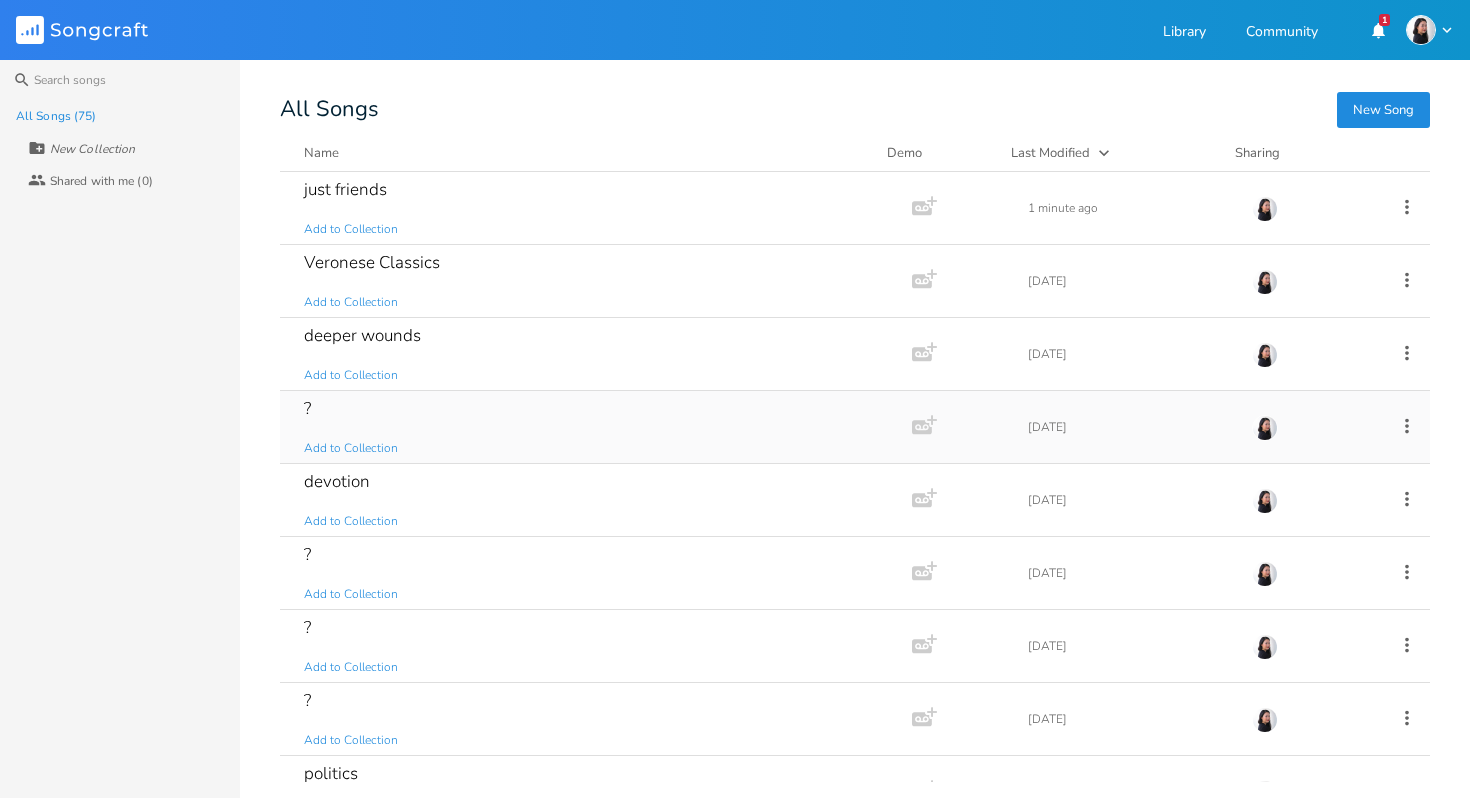 click on "? Add to Collection" at bounding box center [592, 427] 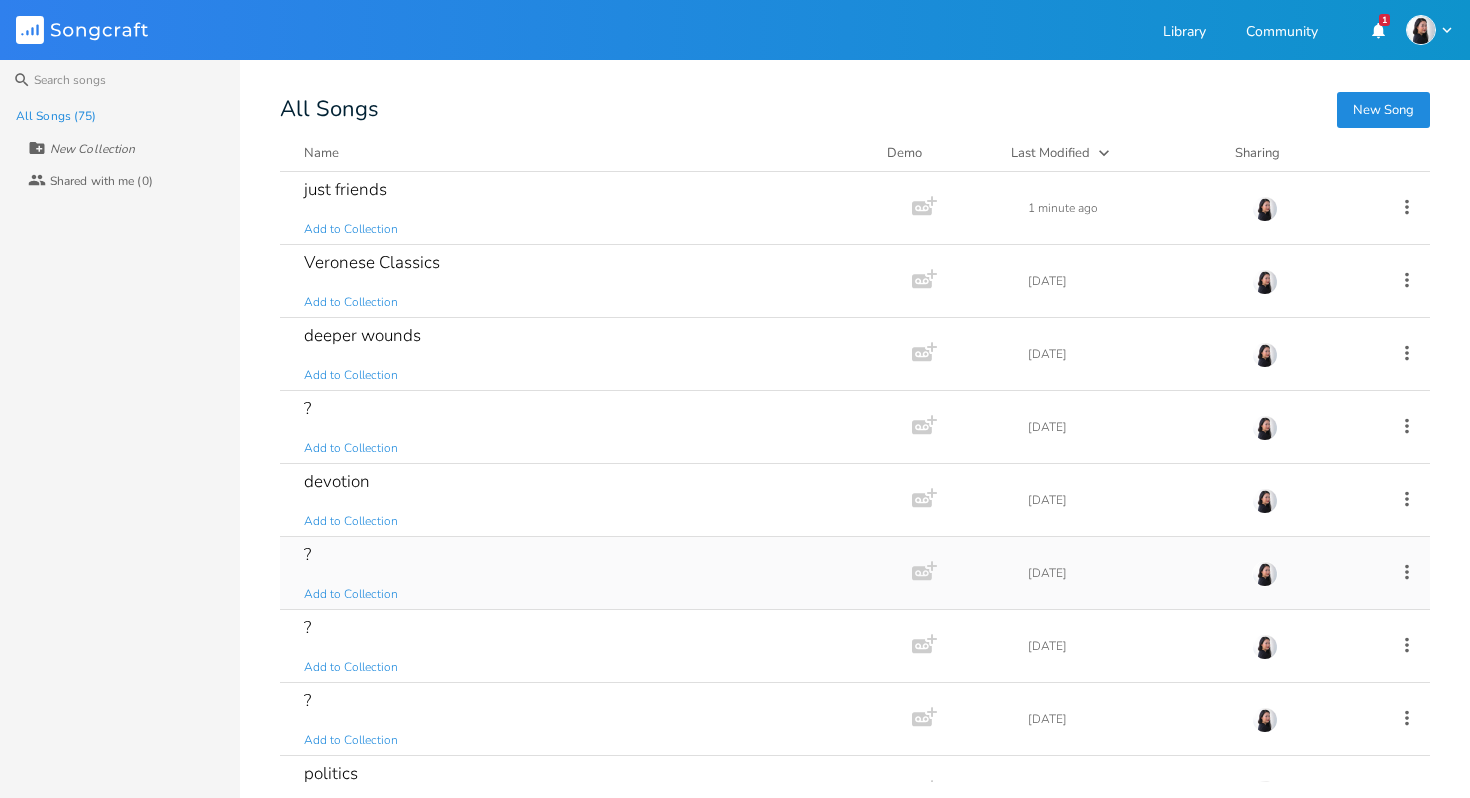 click on "? Add to Collection" at bounding box center [592, 573] 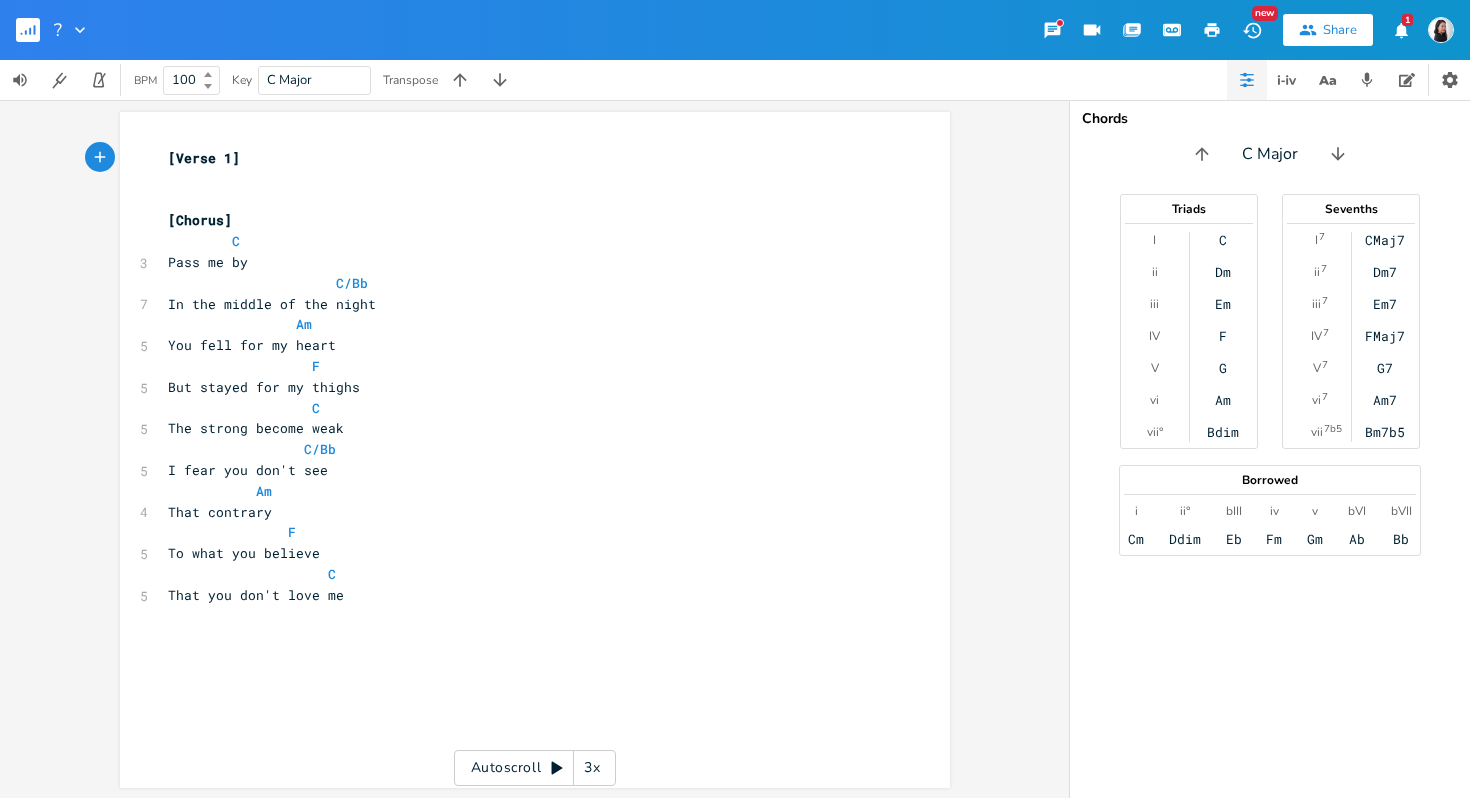 click at bounding box center [36, 30] 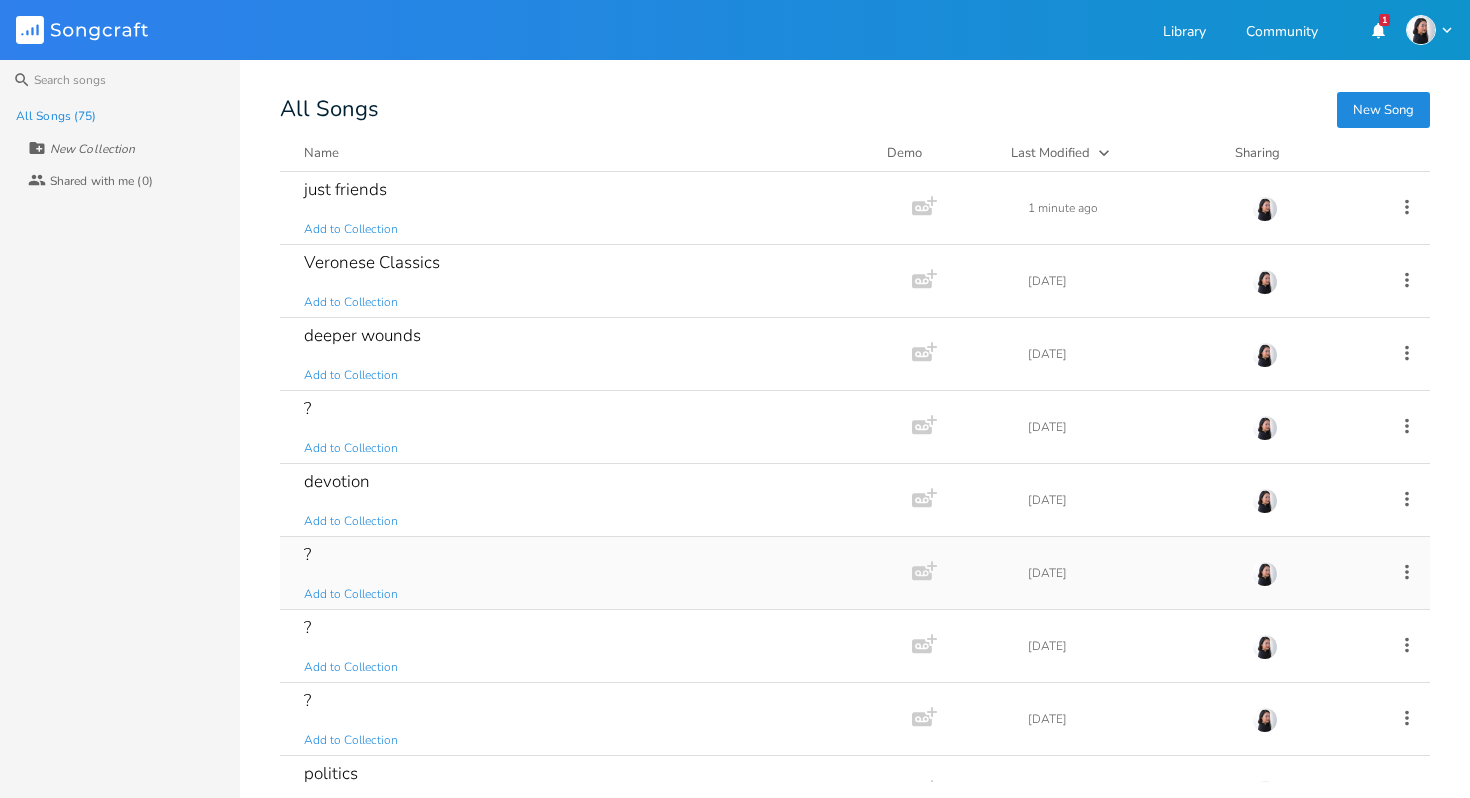 click 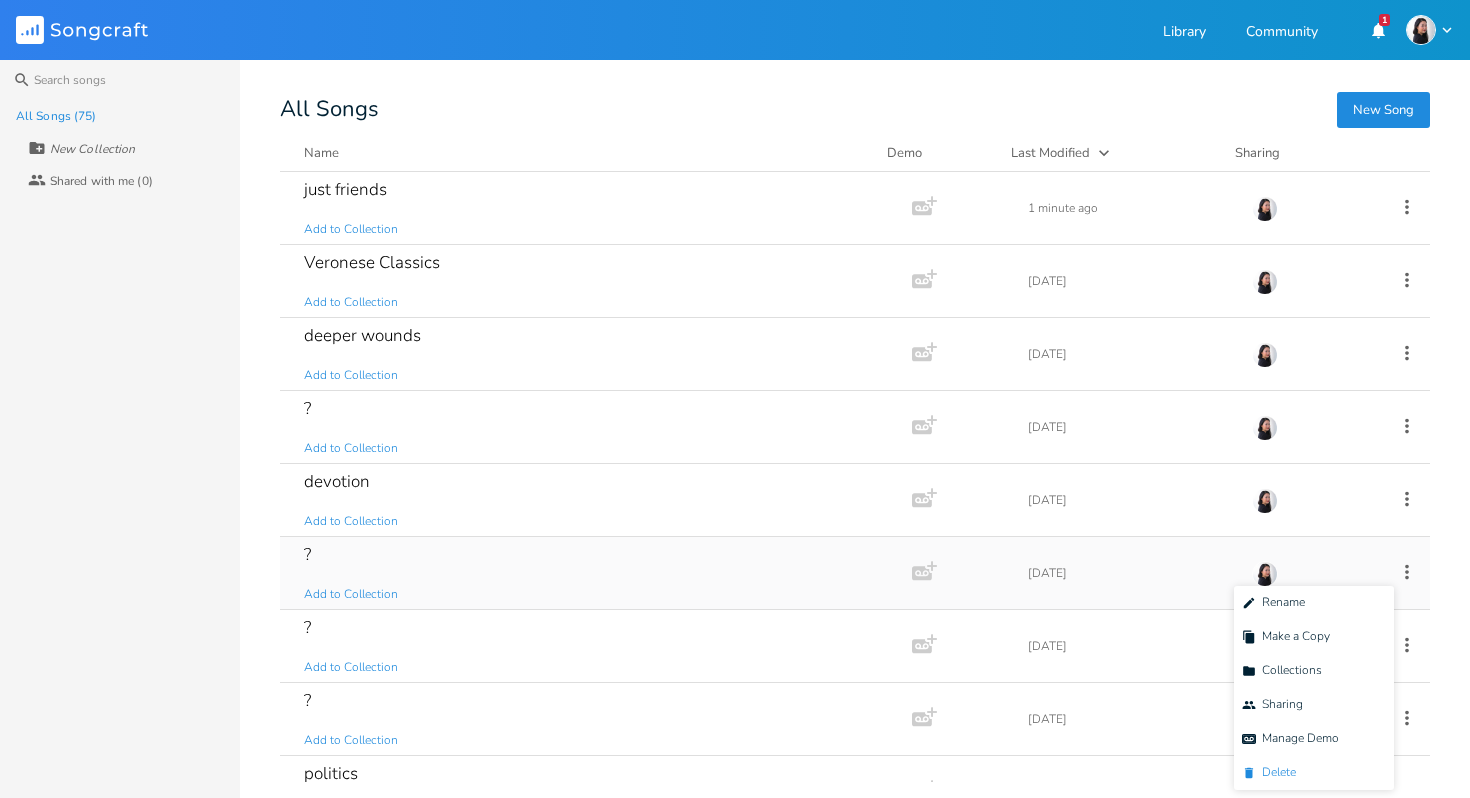 click on "[PERSON_NAME]" at bounding box center [1314, 773] 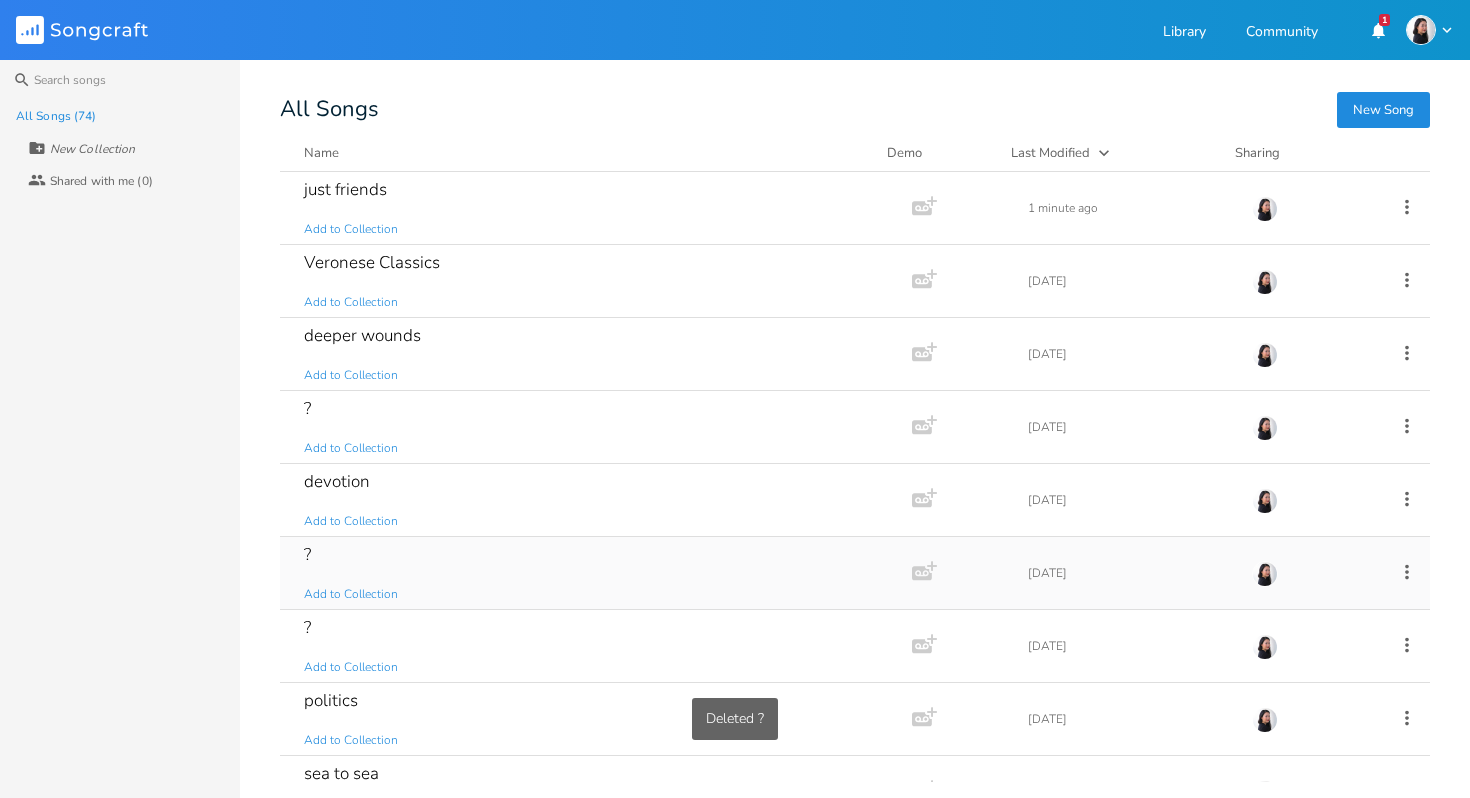 click on "? Add to Collection" at bounding box center [592, 573] 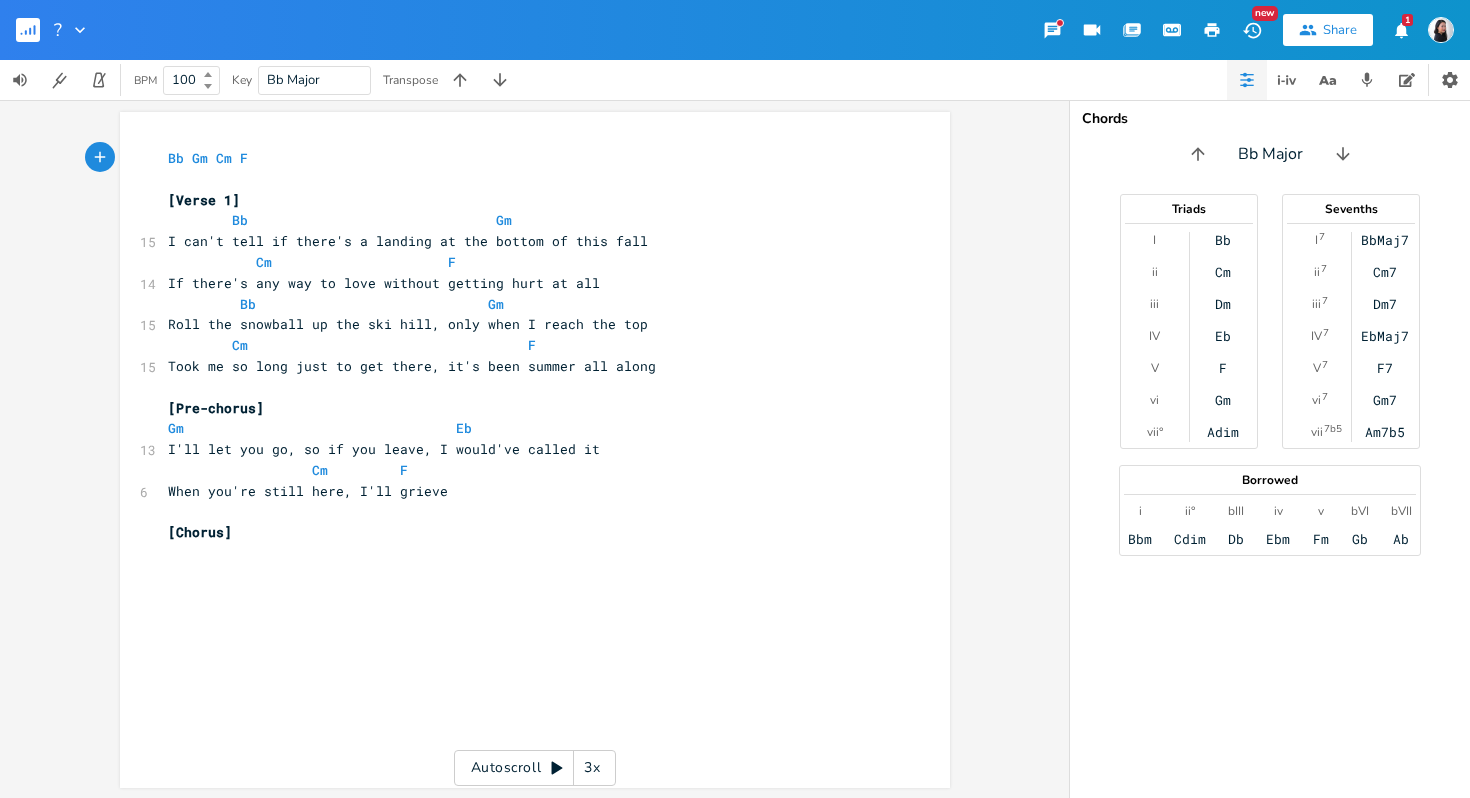 scroll, scrollTop: 2, scrollLeft: 0, axis: vertical 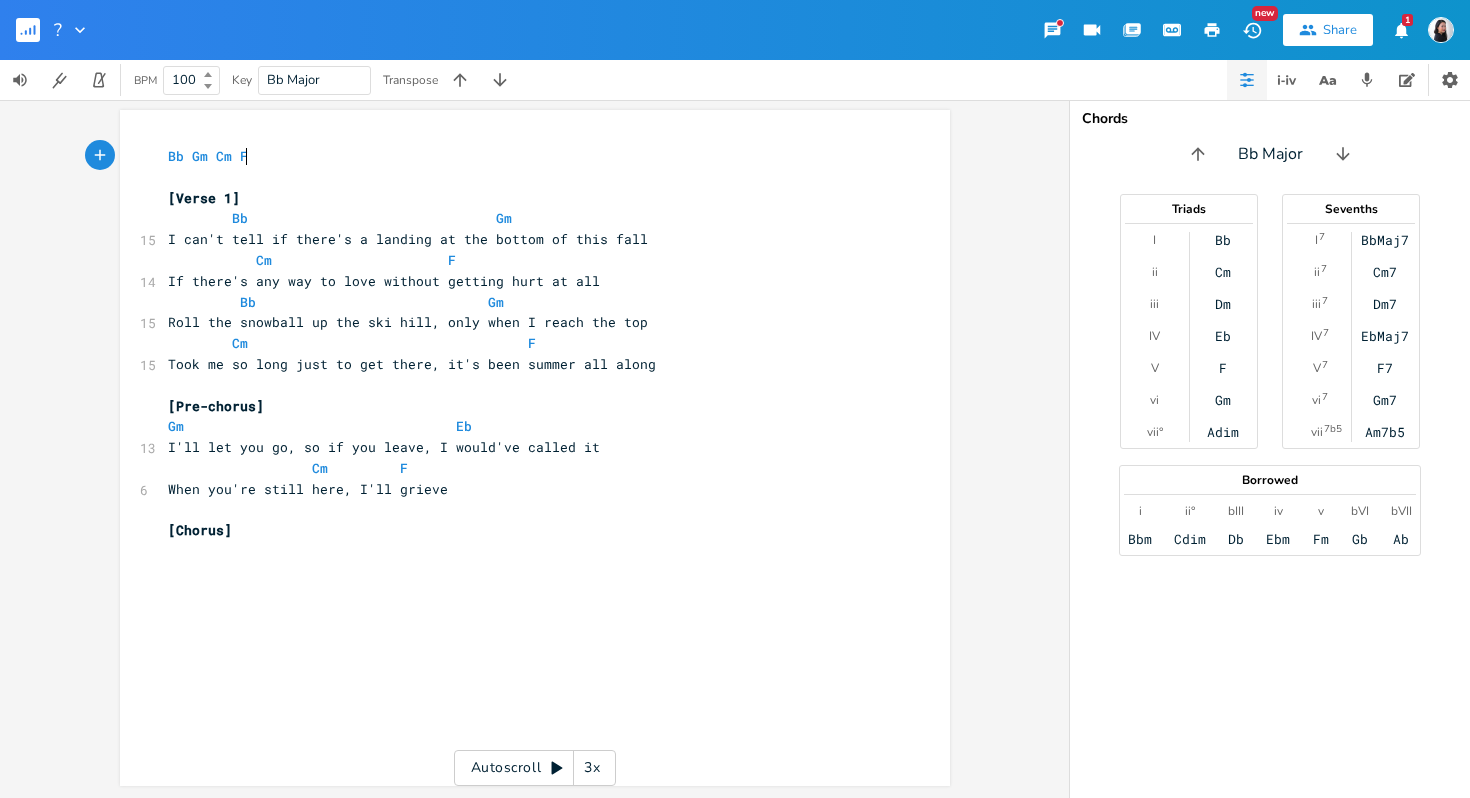click at bounding box center (344, 302) 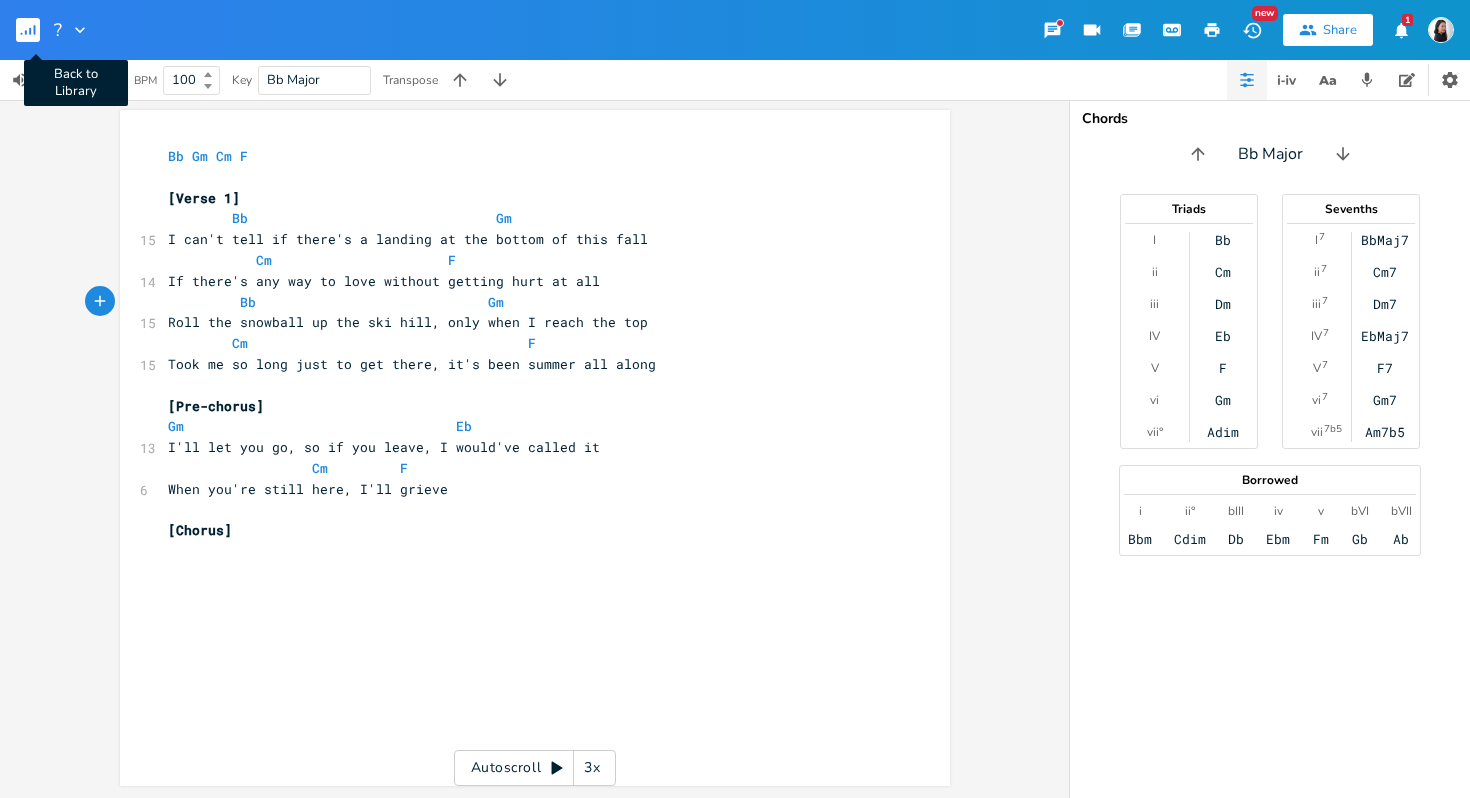click 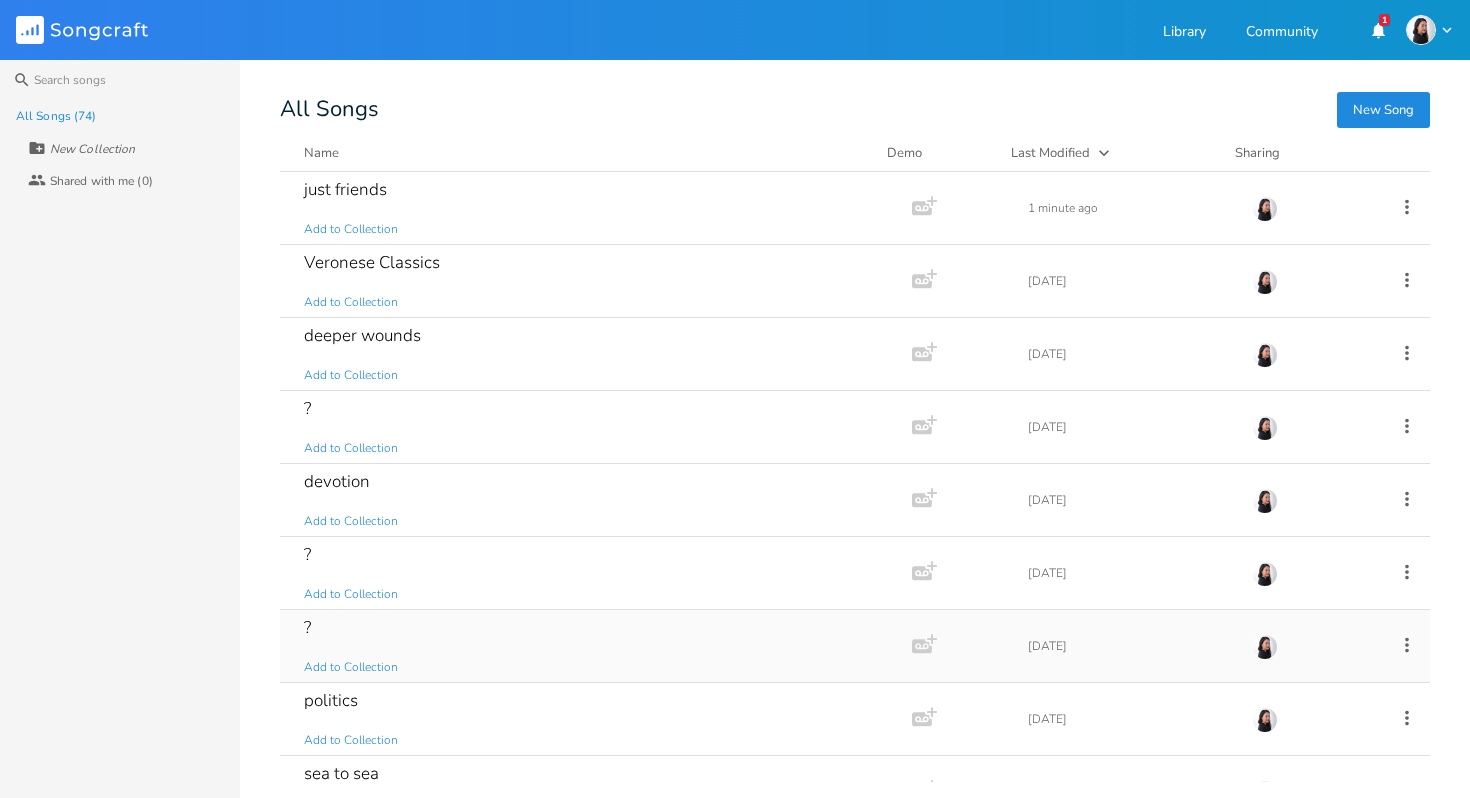 click on "? Add to Collection" at bounding box center (592, 646) 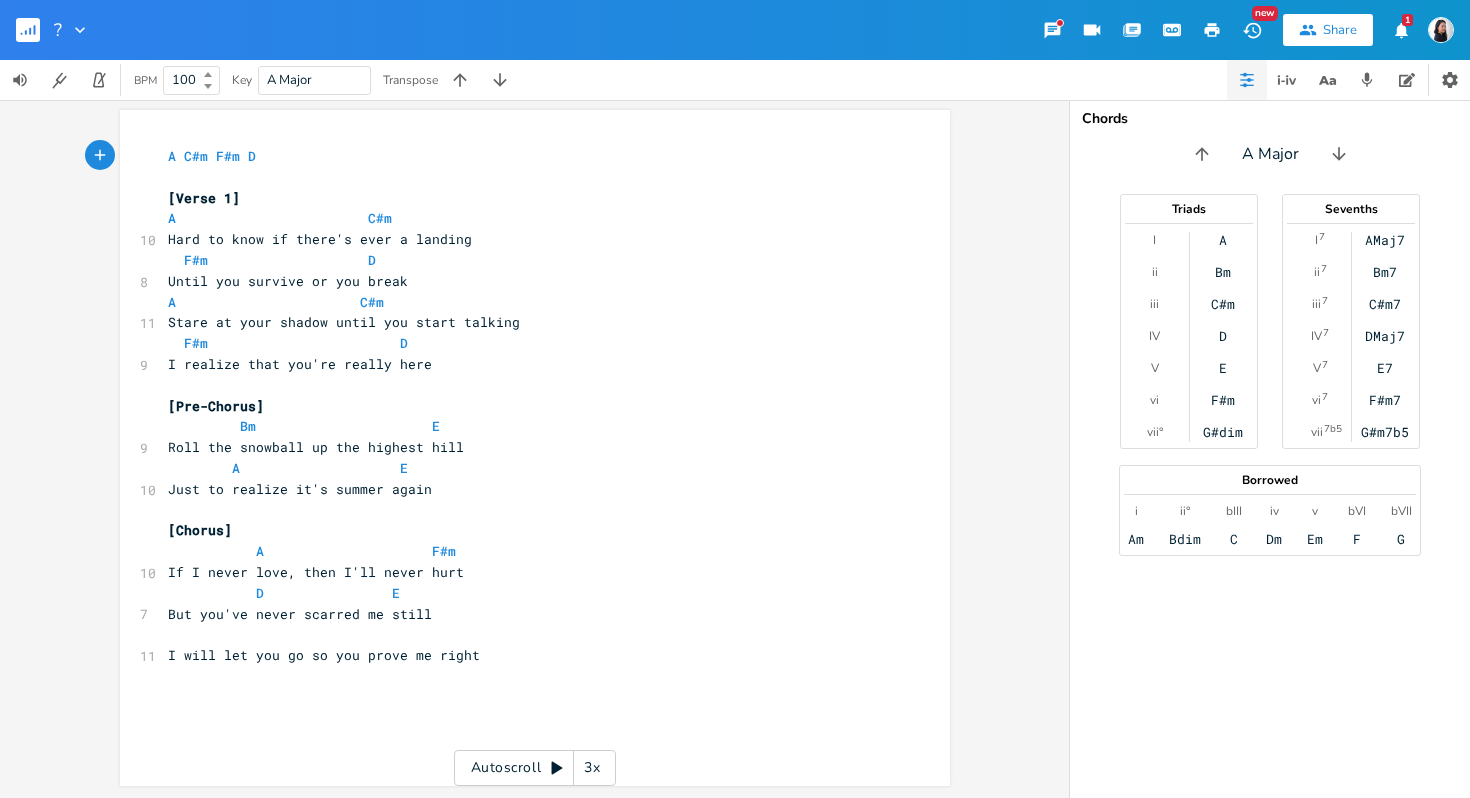 scroll, scrollTop: 0, scrollLeft: 0, axis: both 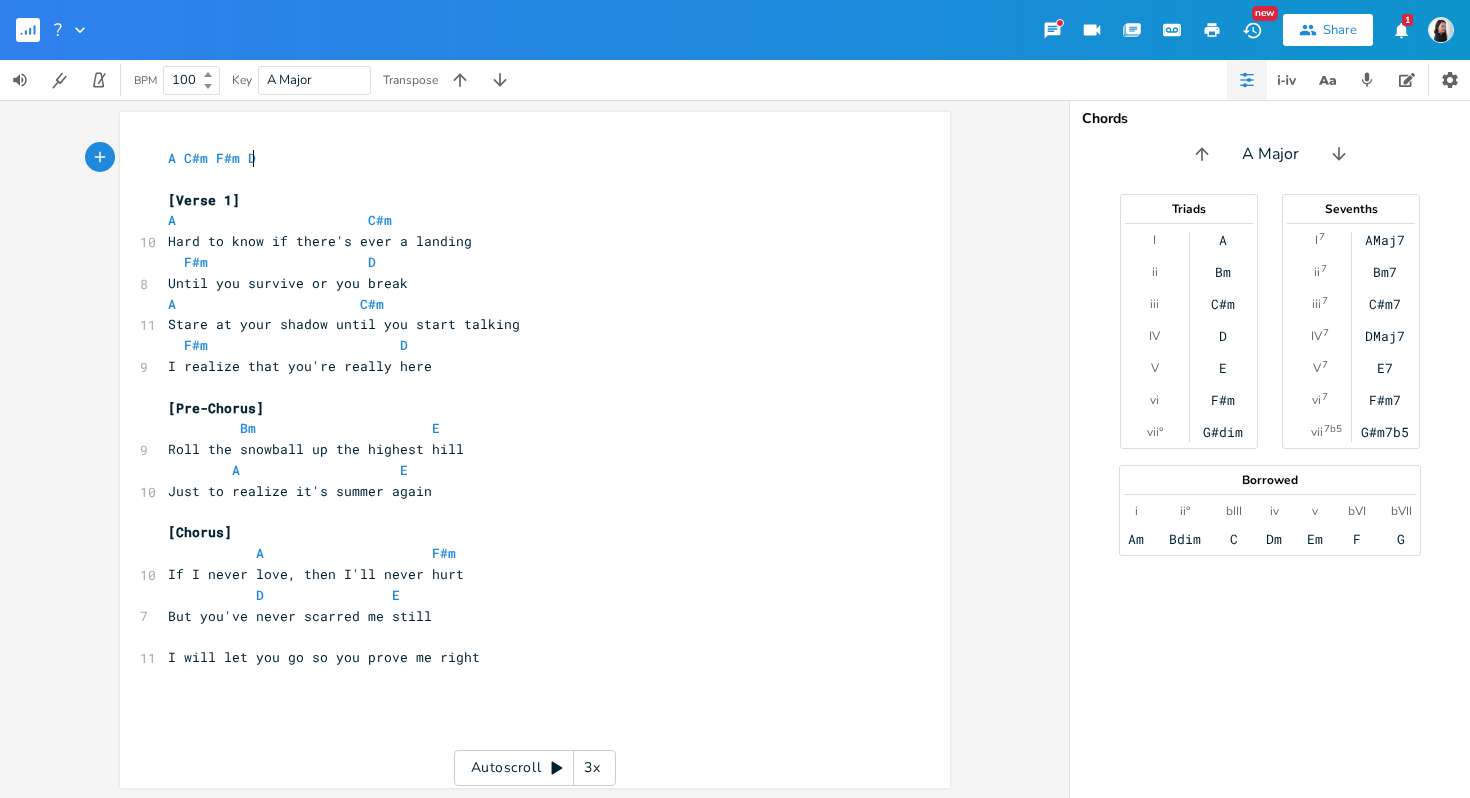 click 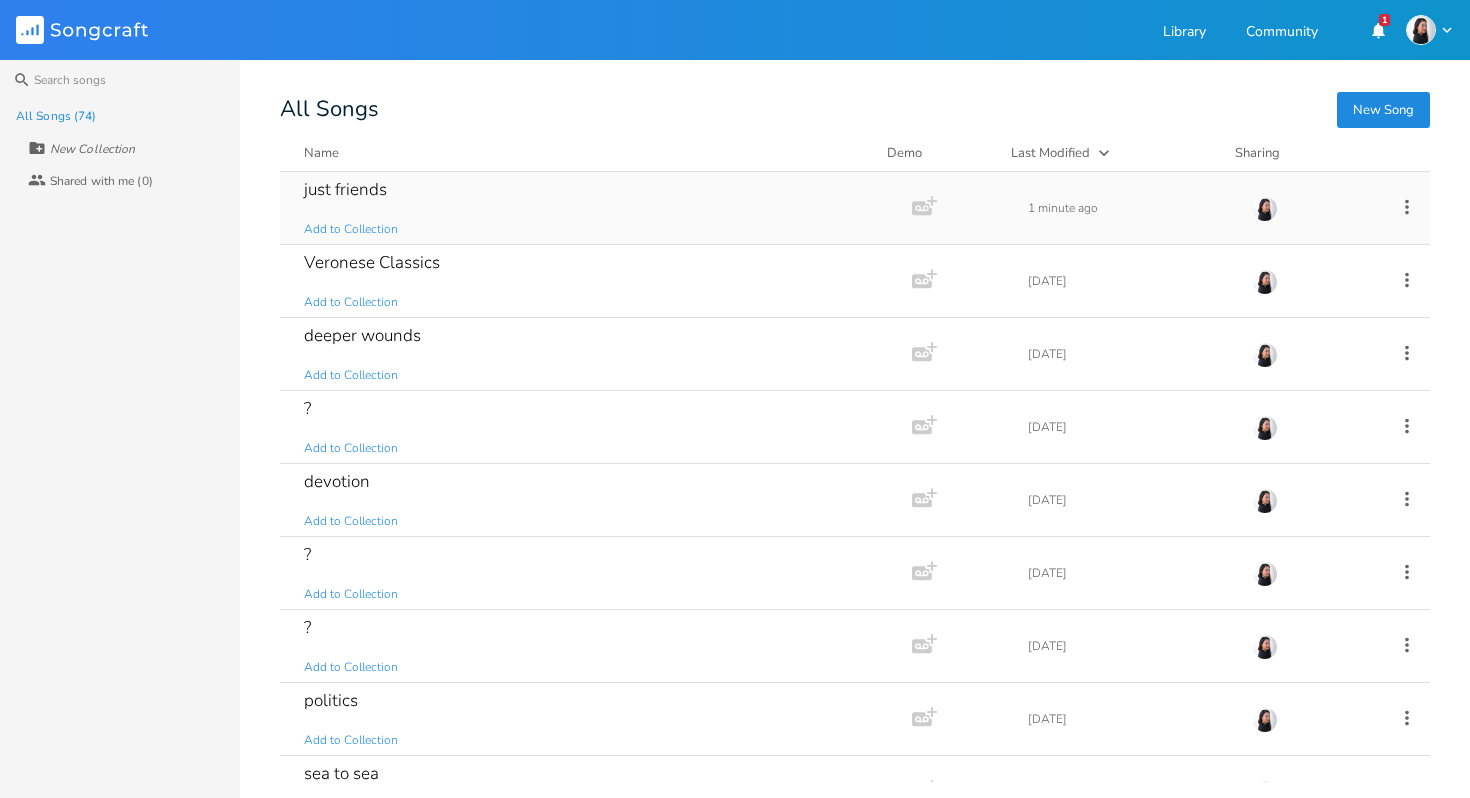 click on "just friends Add to Collection" at bounding box center (592, 208) 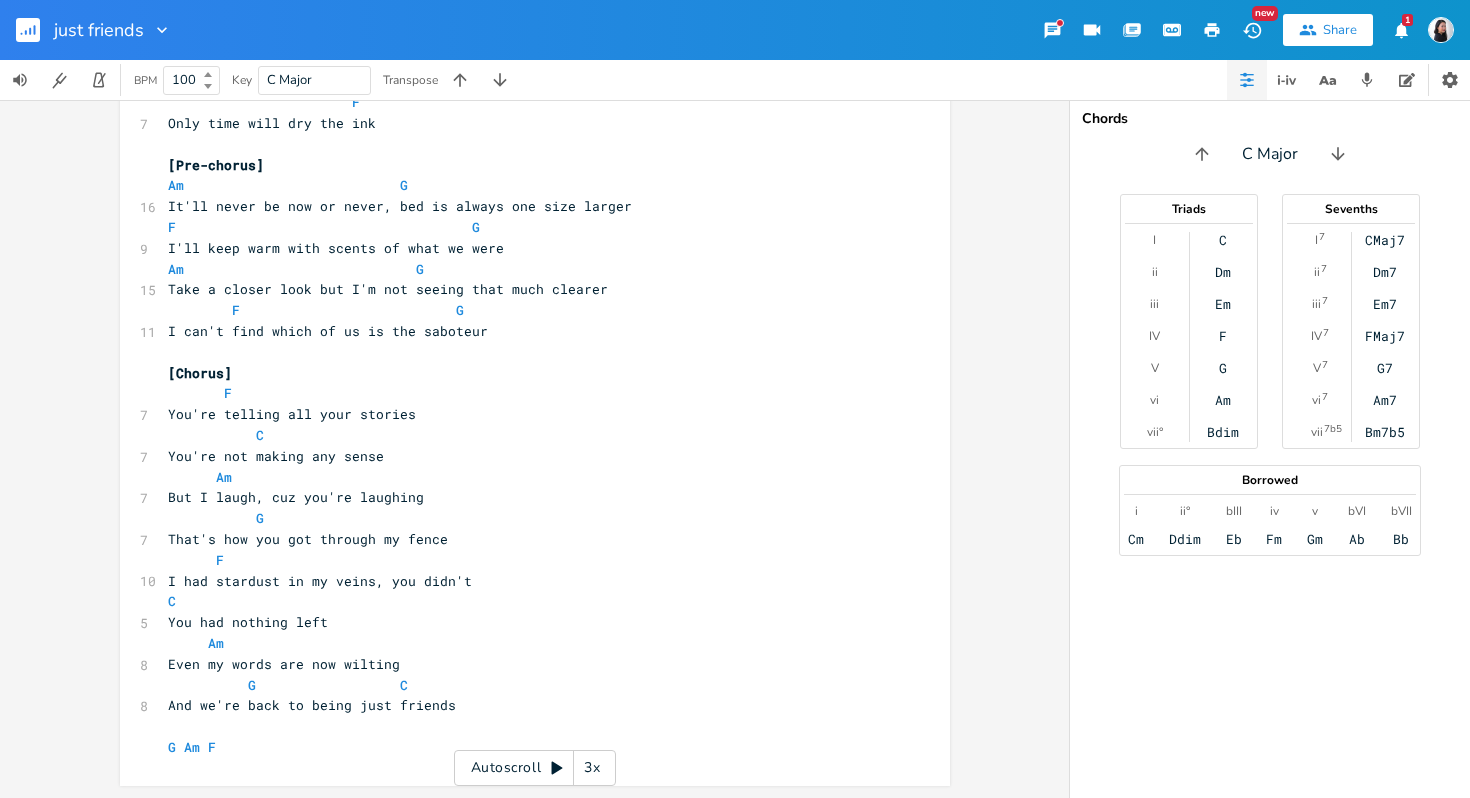 scroll, scrollTop: 0, scrollLeft: 0, axis: both 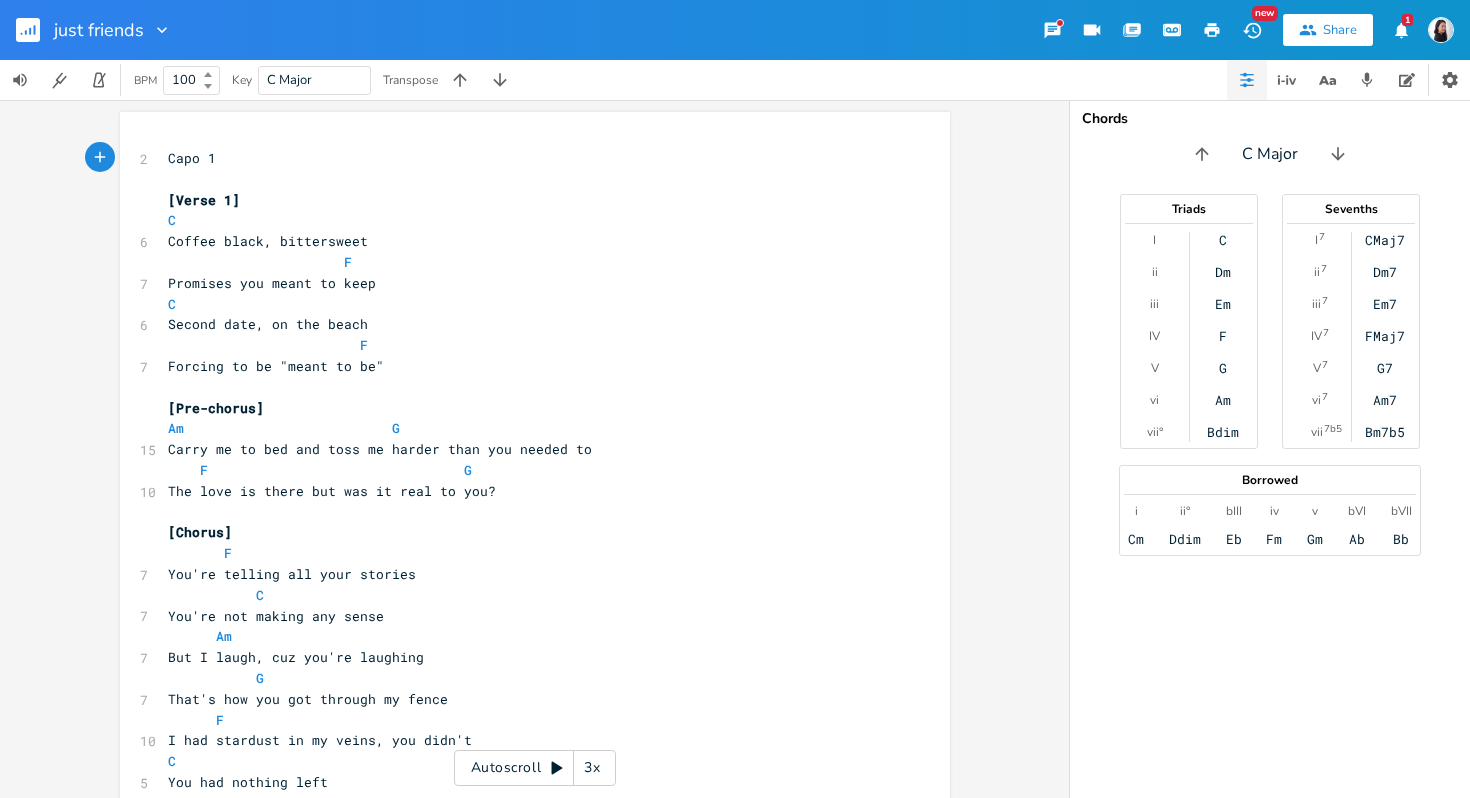 click 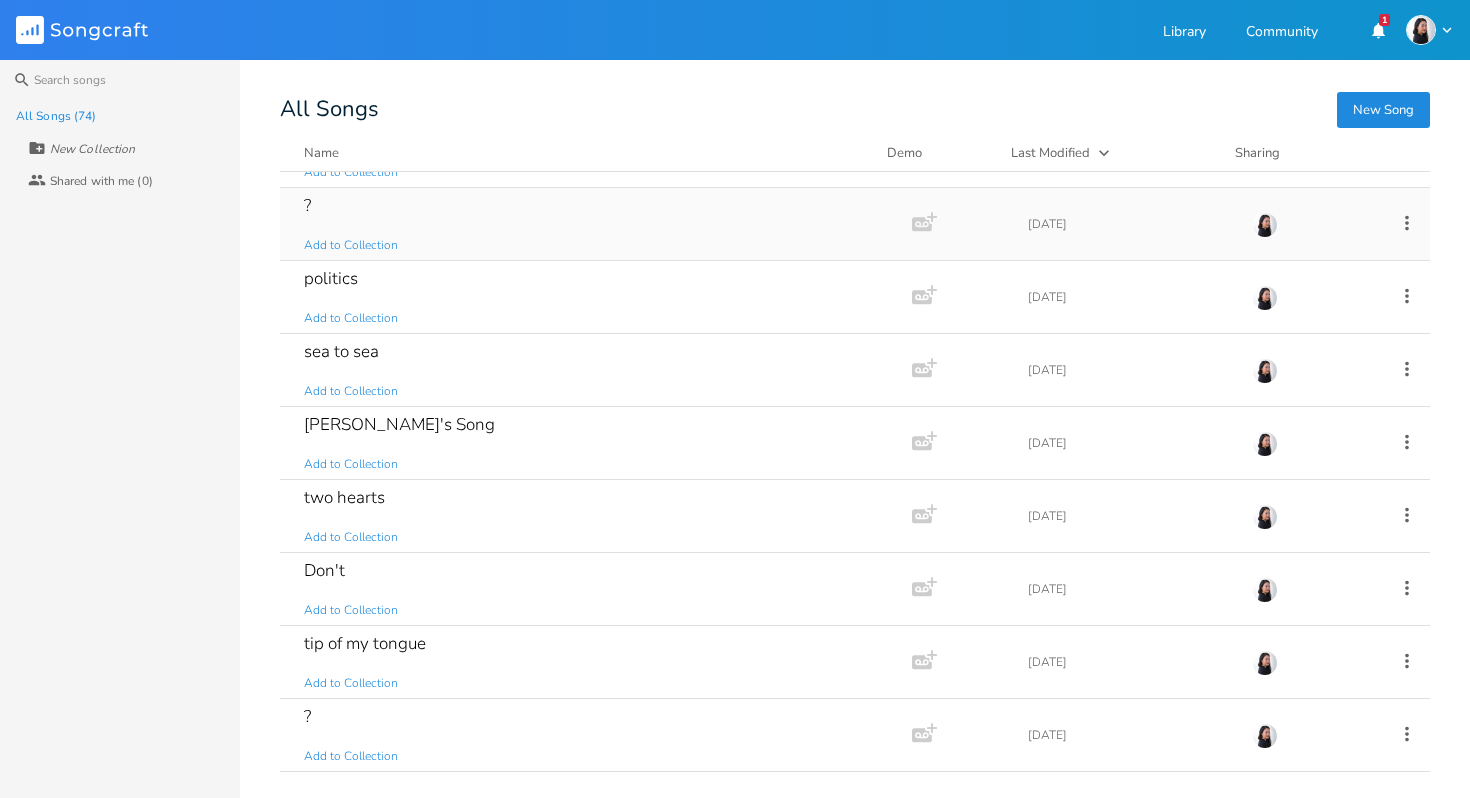 scroll, scrollTop: 430, scrollLeft: 0, axis: vertical 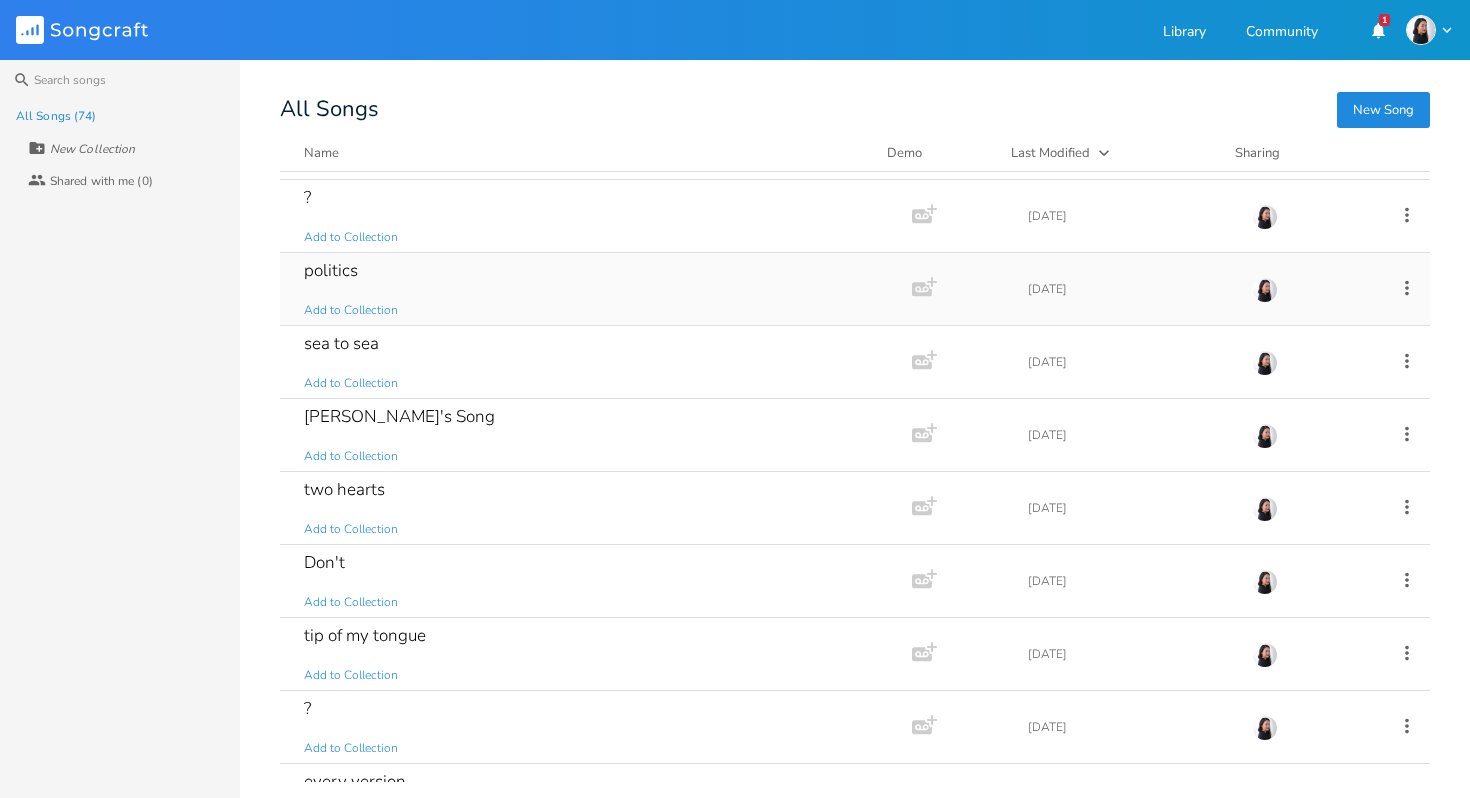 click on "politics Add to Collection" at bounding box center (592, 289) 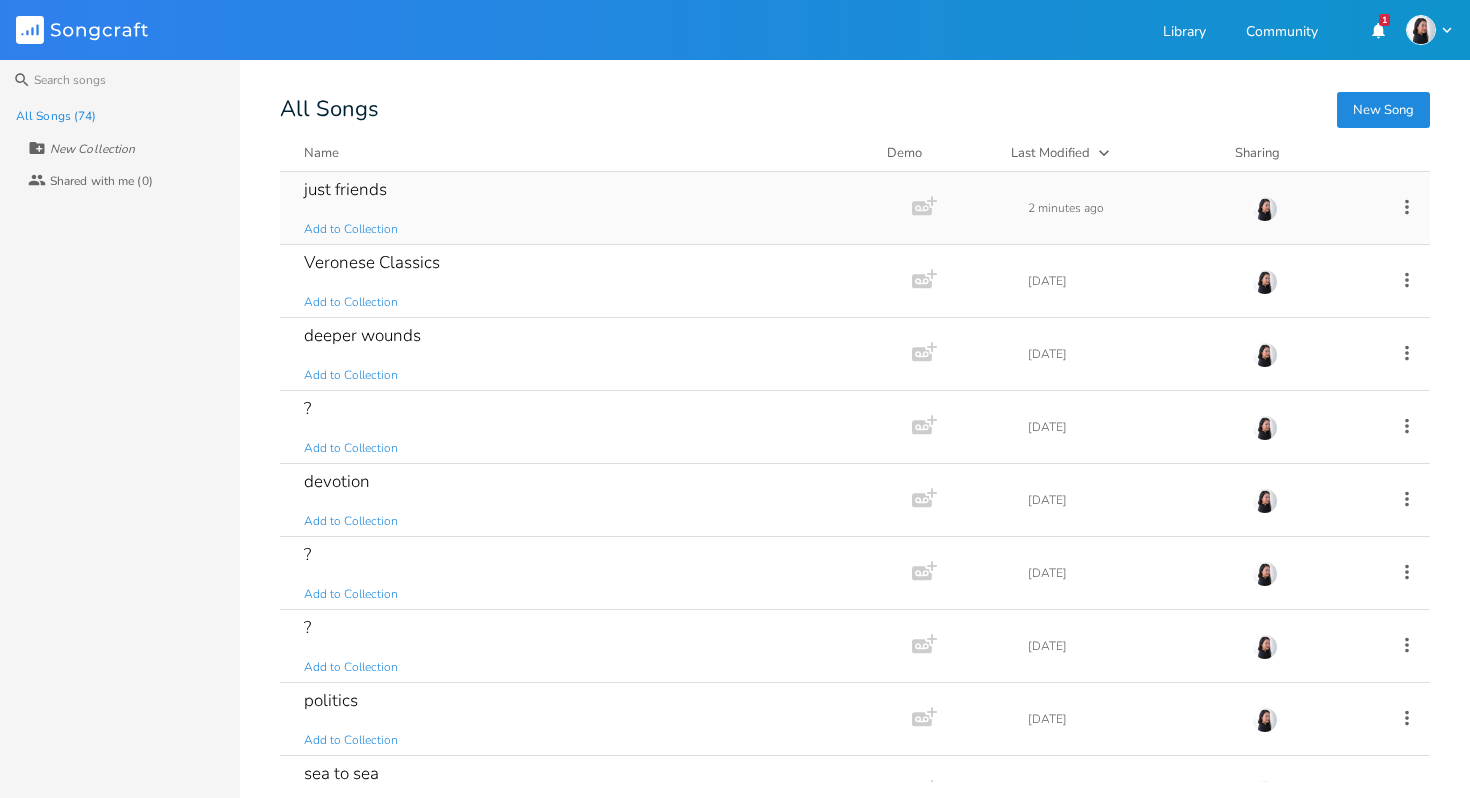 click on "just friends Add to Collection" at bounding box center (592, 208) 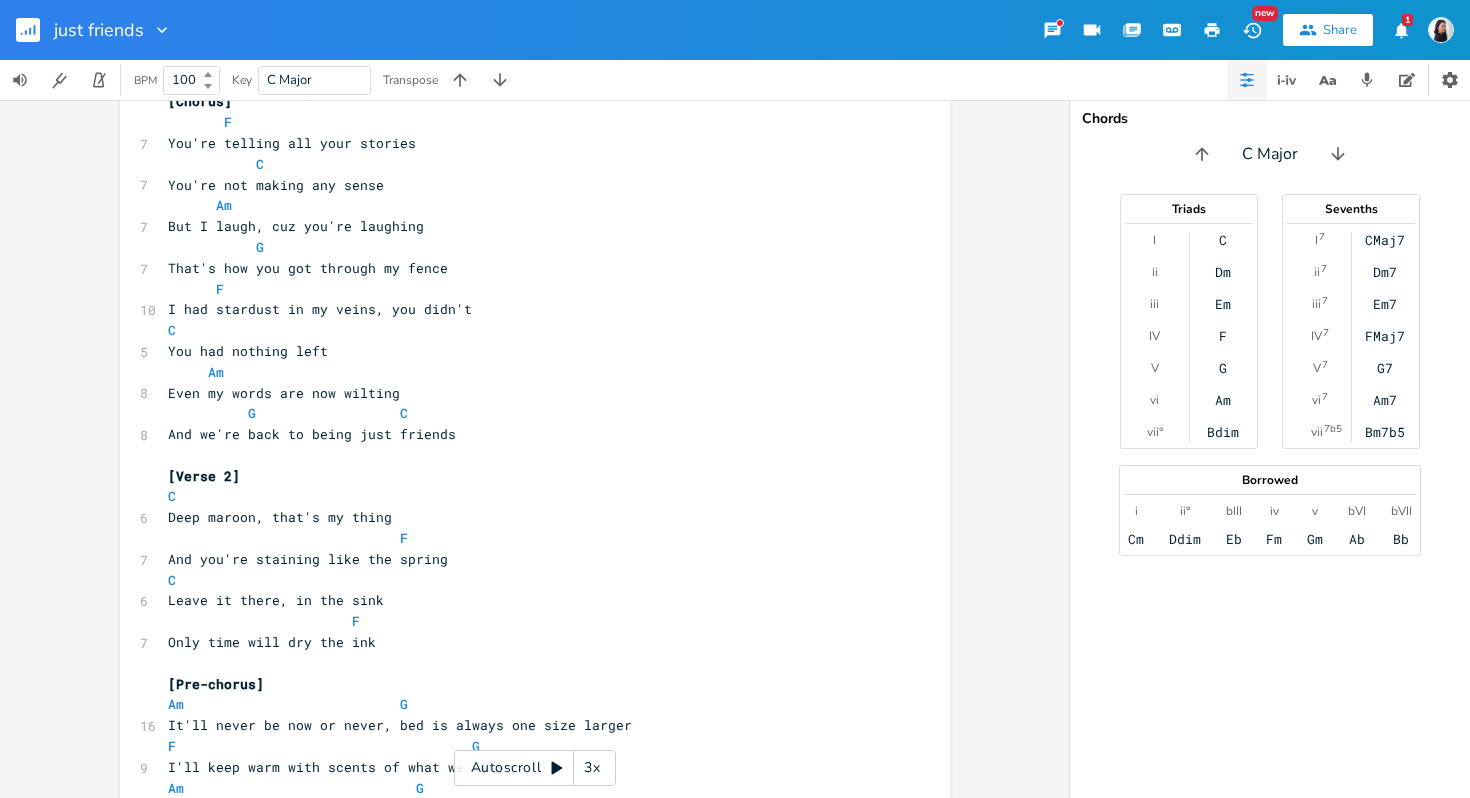 scroll, scrollTop: 512, scrollLeft: 0, axis: vertical 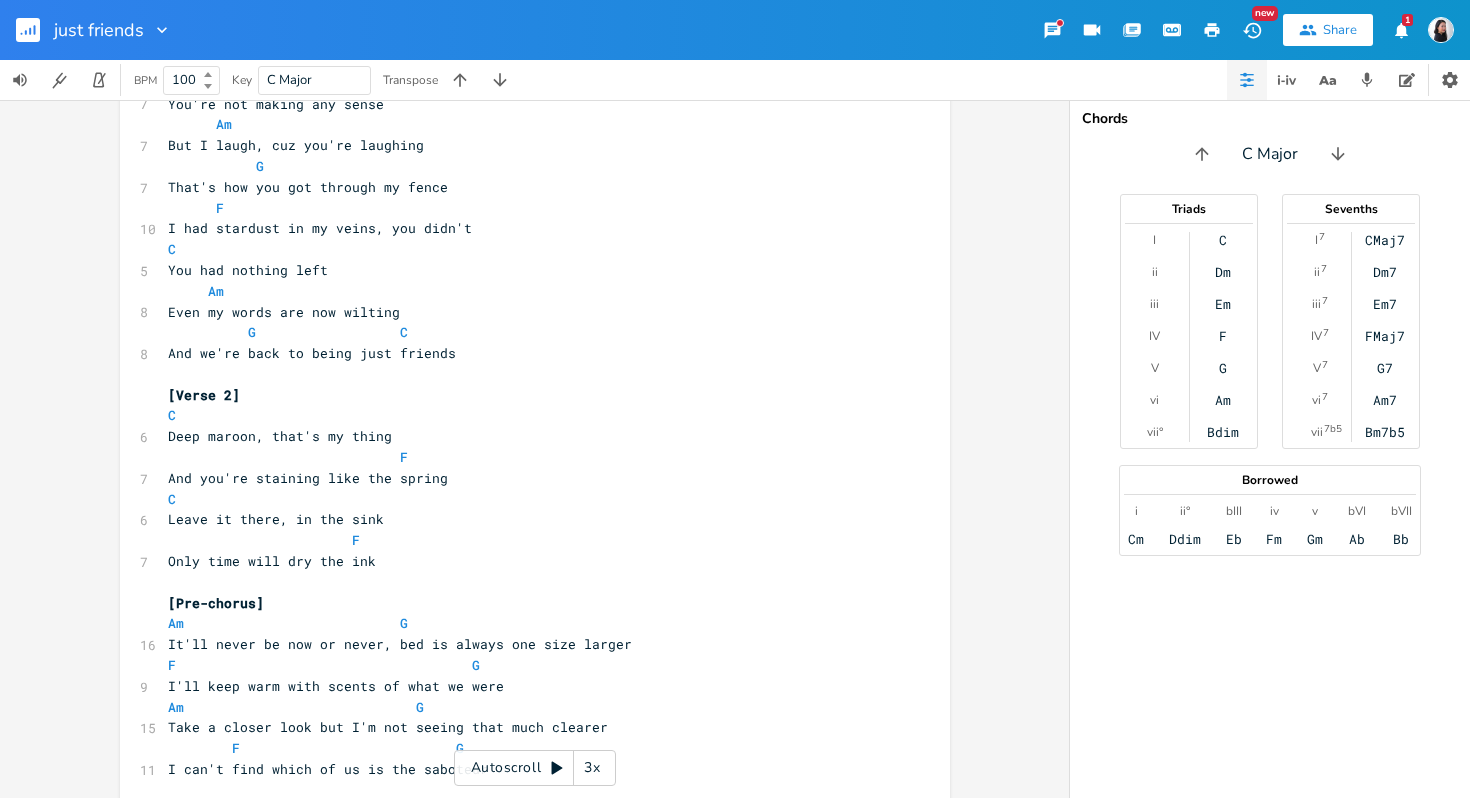 click at bounding box center [36, 30] 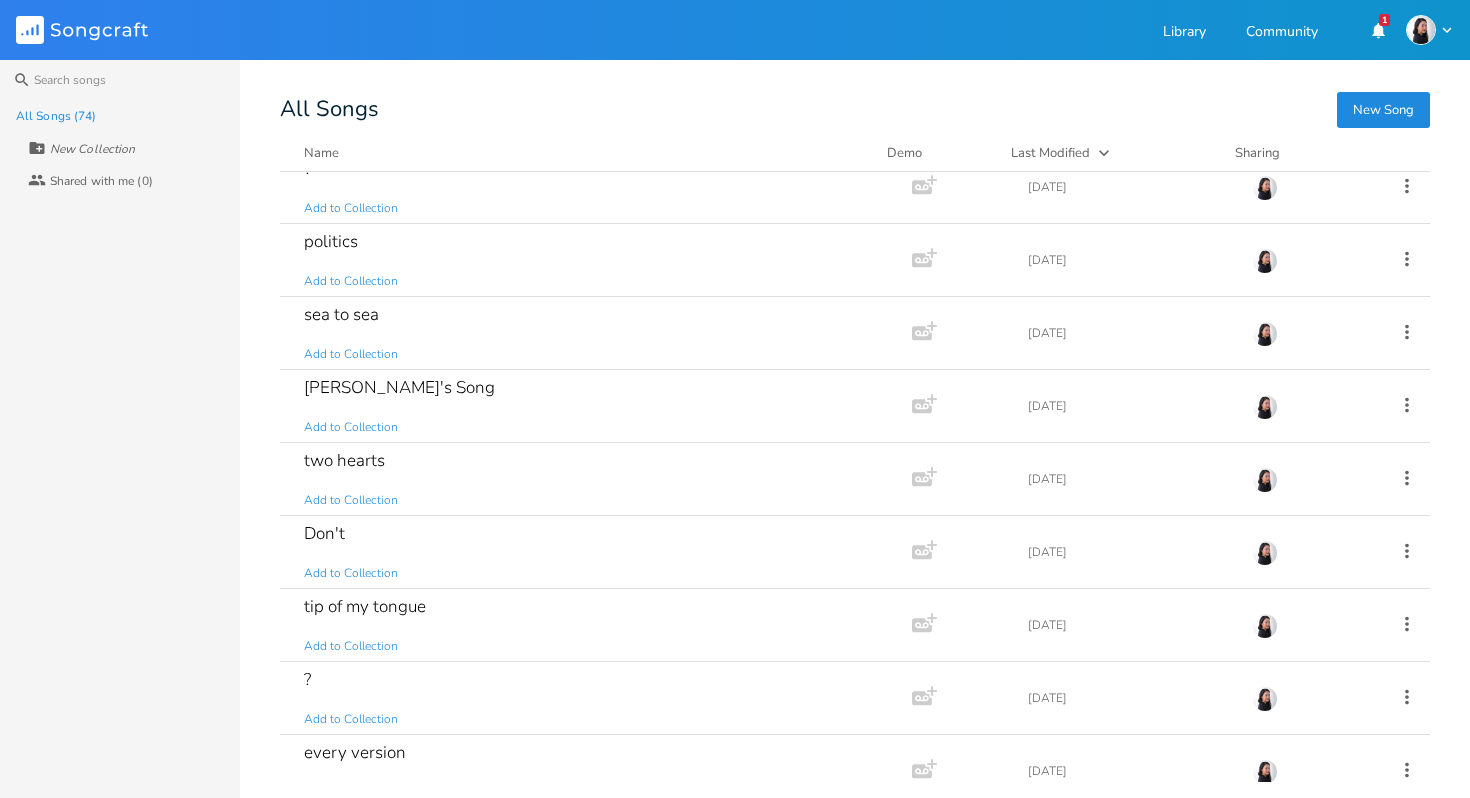 scroll, scrollTop: 692, scrollLeft: 0, axis: vertical 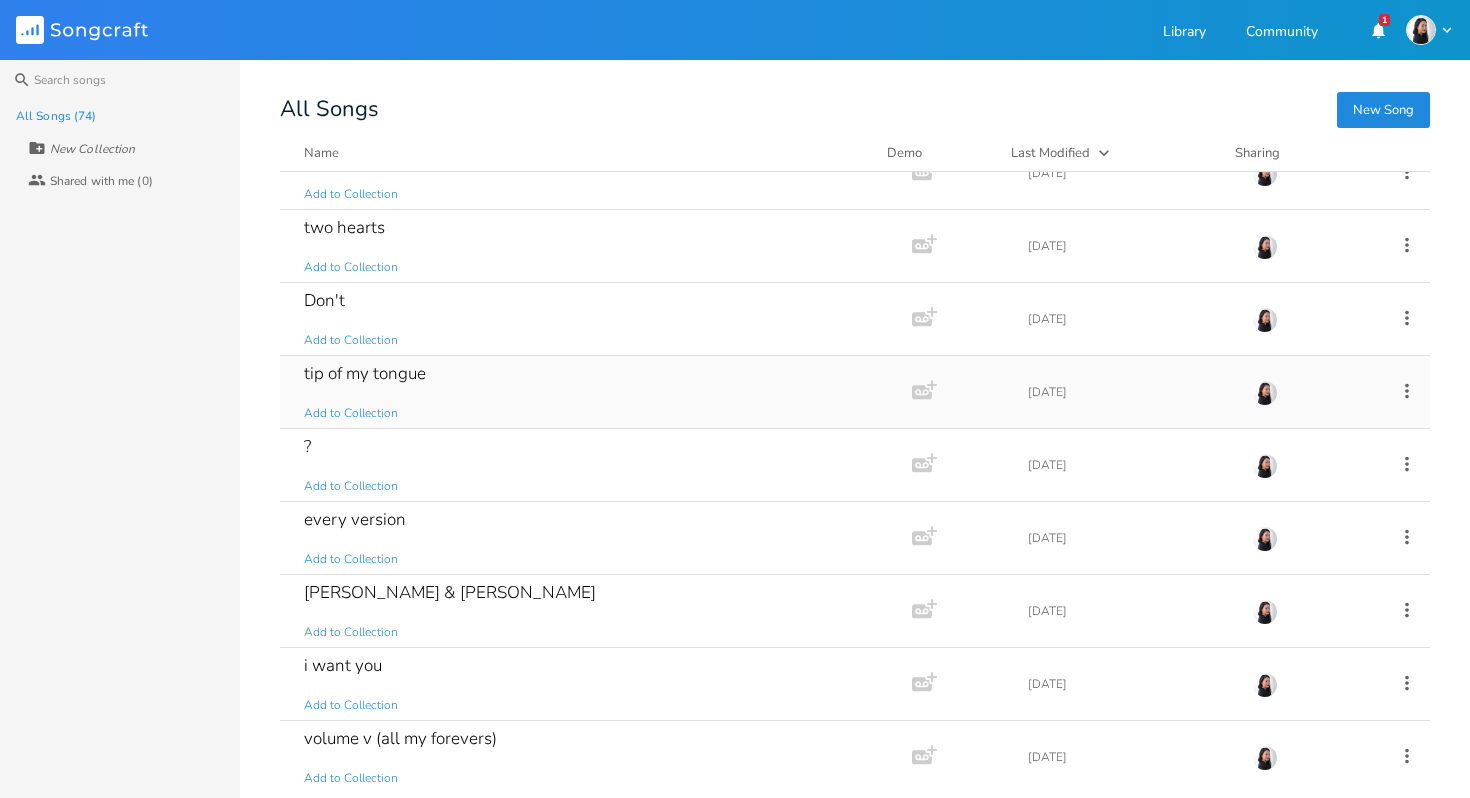 click on "tip of my tongue" at bounding box center (365, 373) 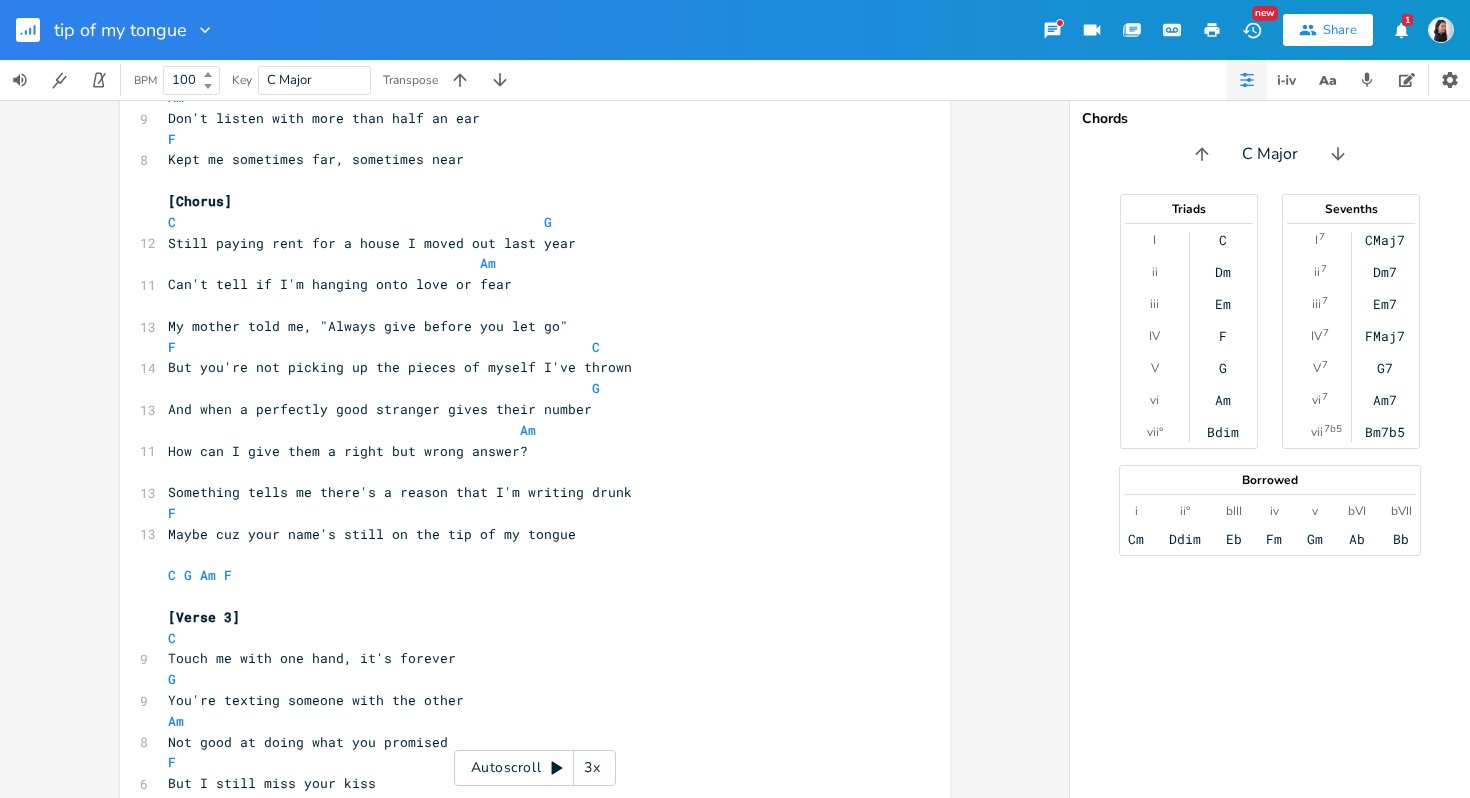 scroll, scrollTop: 105, scrollLeft: 0, axis: vertical 